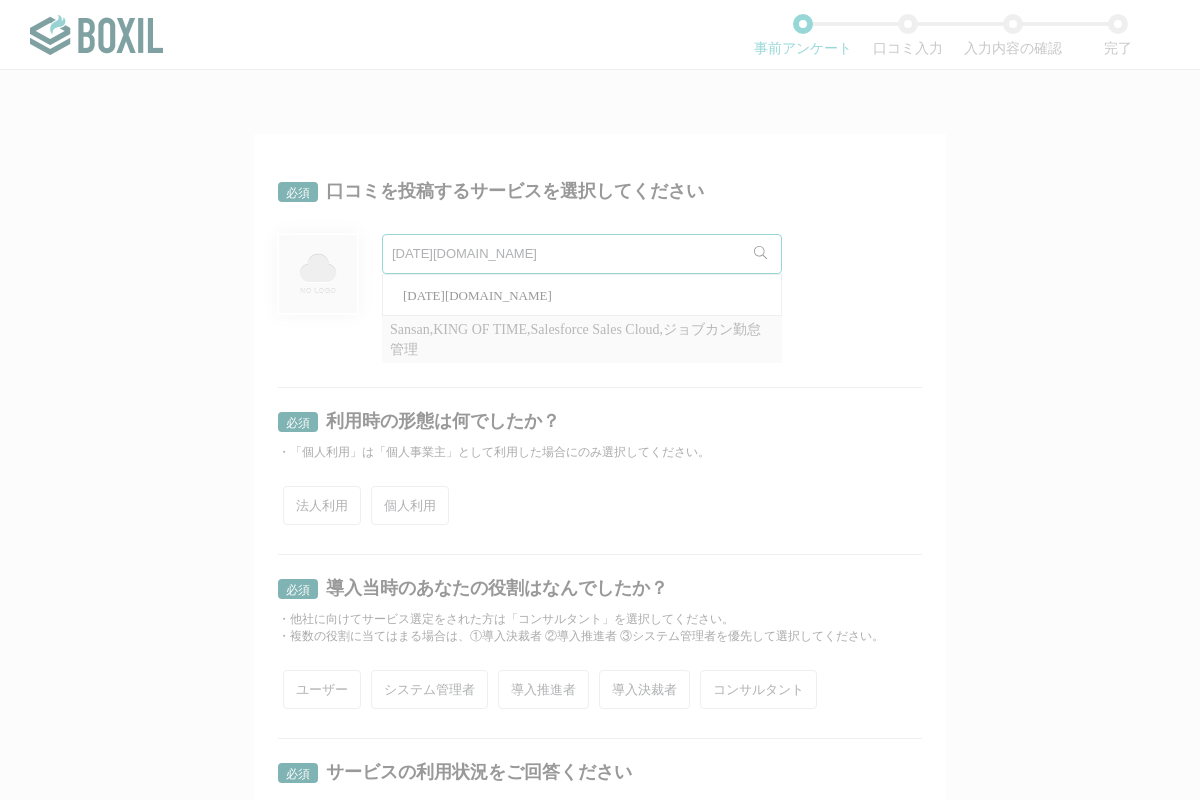 scroll, scrollTop: 0, scrollLeft: 0, axis: both 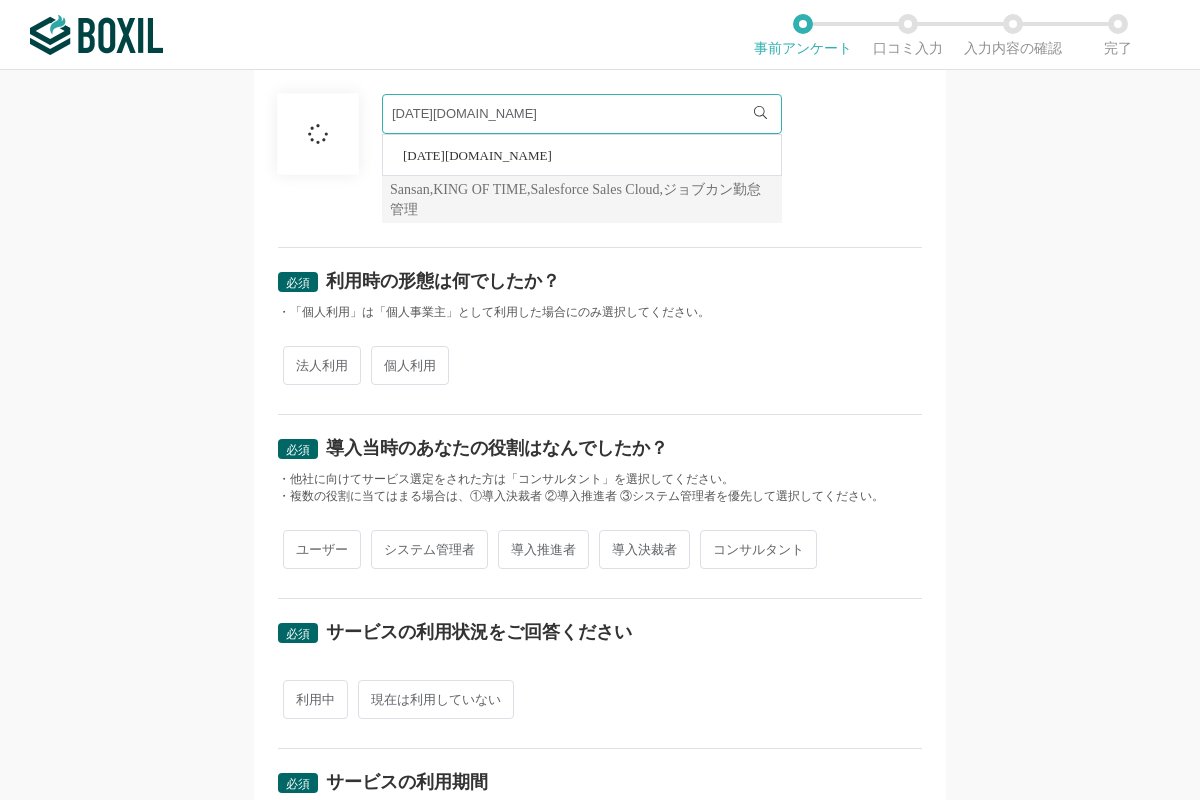 click on "法人利用" at bounding box center (322, 365) 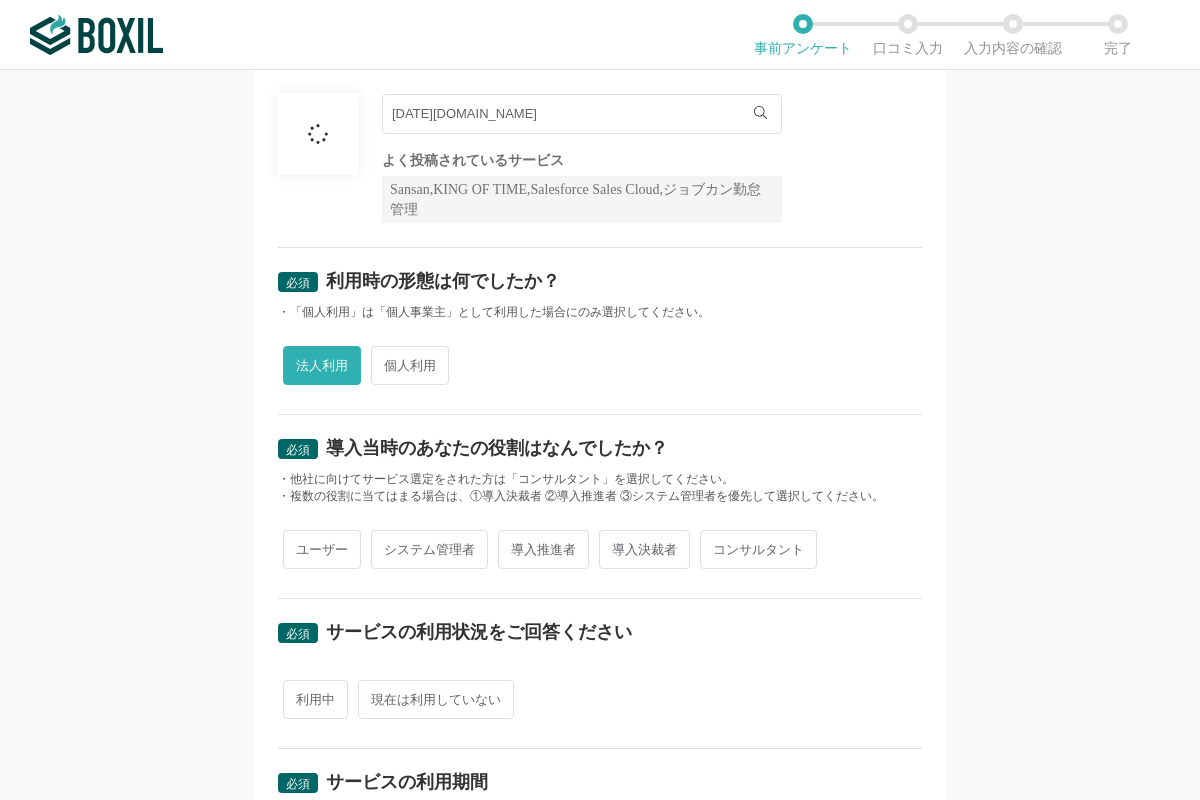 click on "ユーザー" at bounding box center (322, 549) 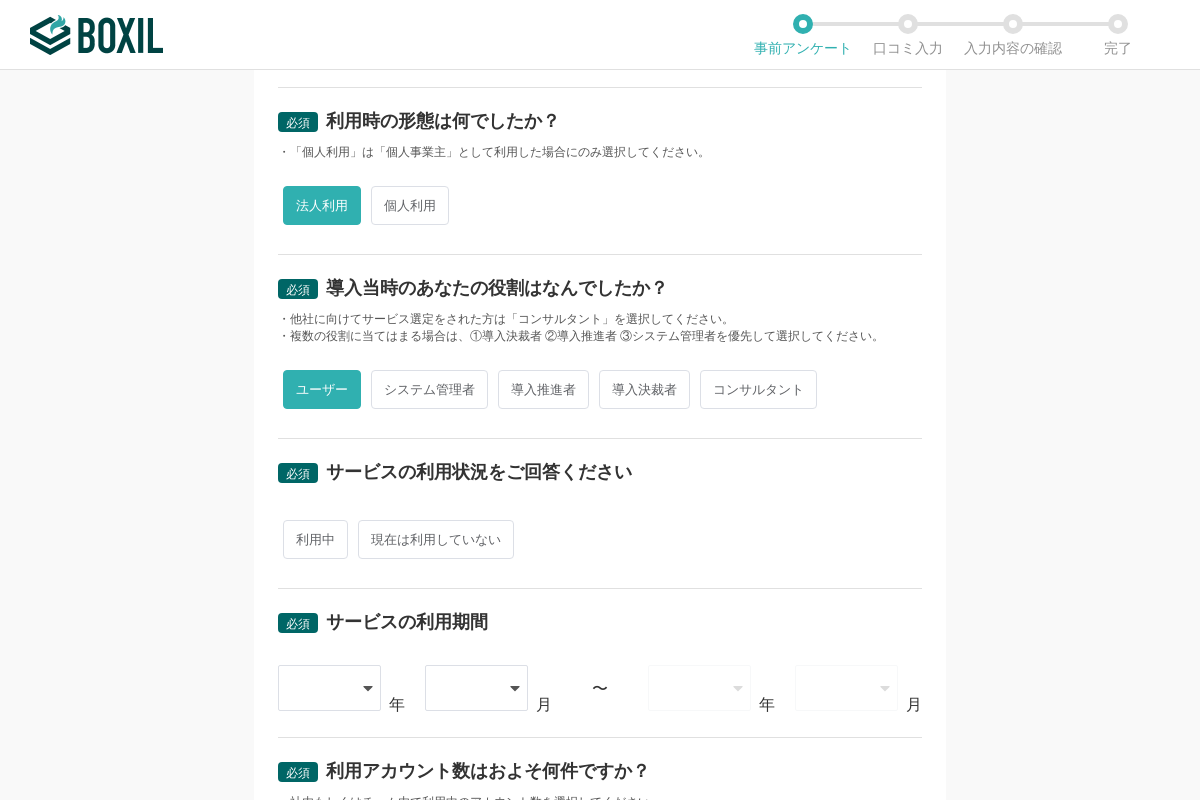 scroll, scrollTop: 560, scrollLeft: 0, axis: vertical 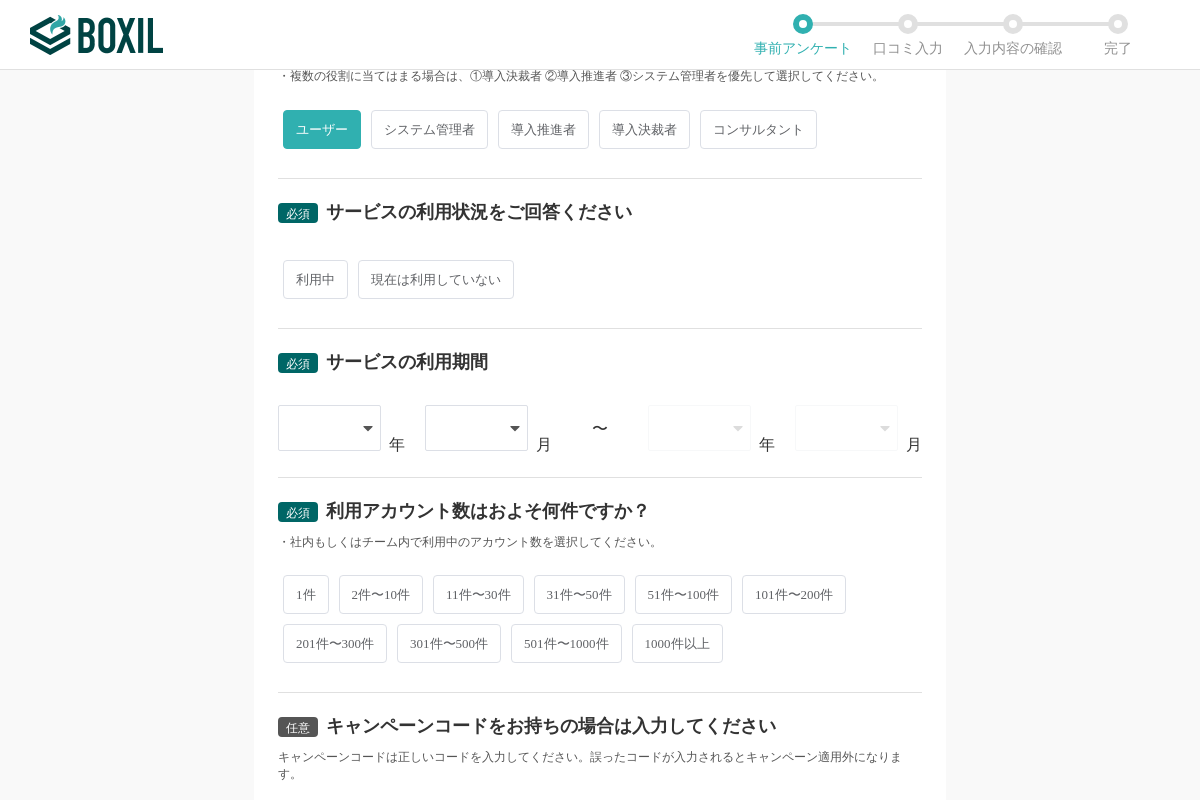click on "利用中" at bounding box center (315, 279) 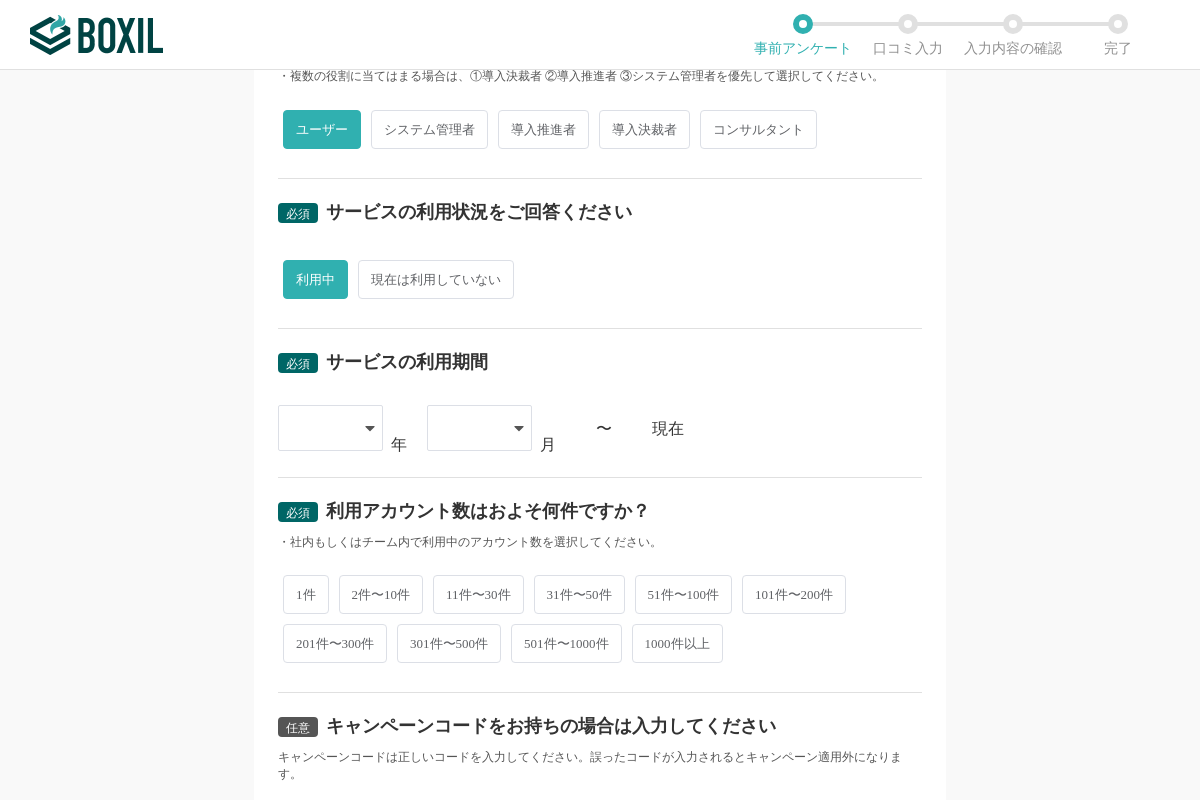 scroll, scrollTop: 700, scrollLeft: 0, axis: vertical 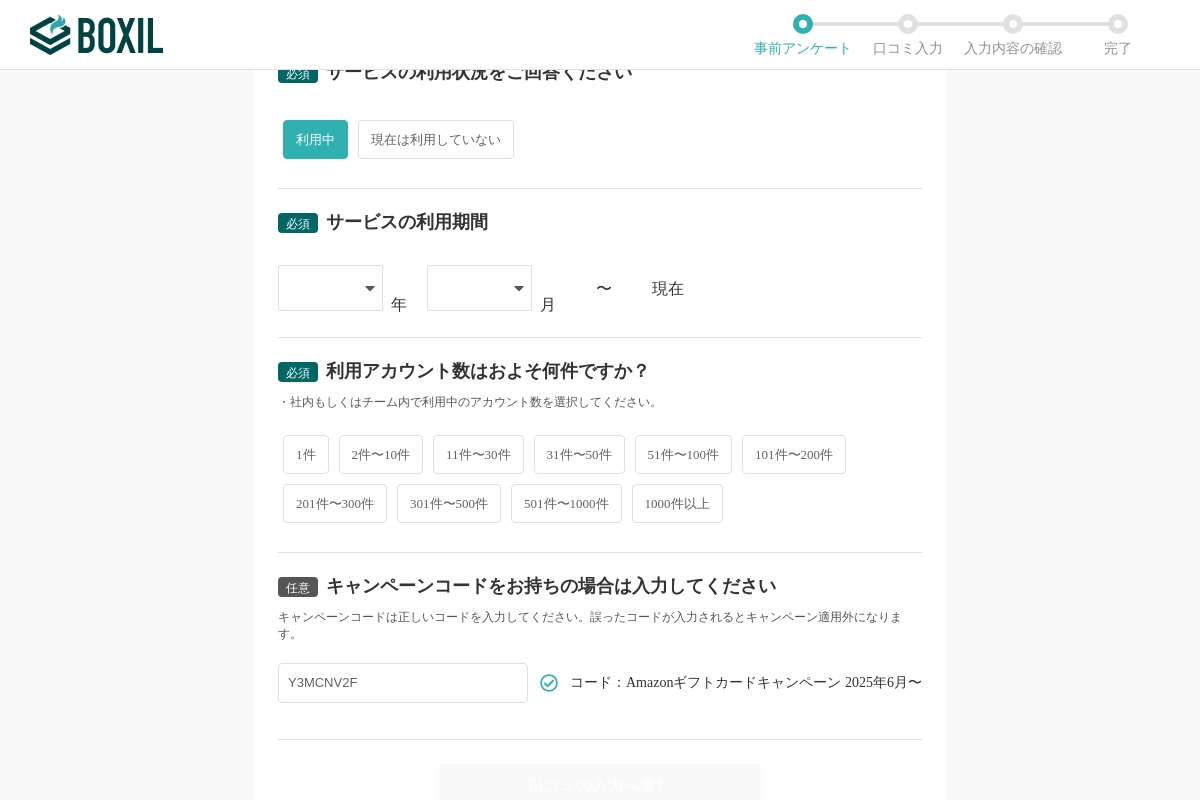 click at bounding box center (320, 288) 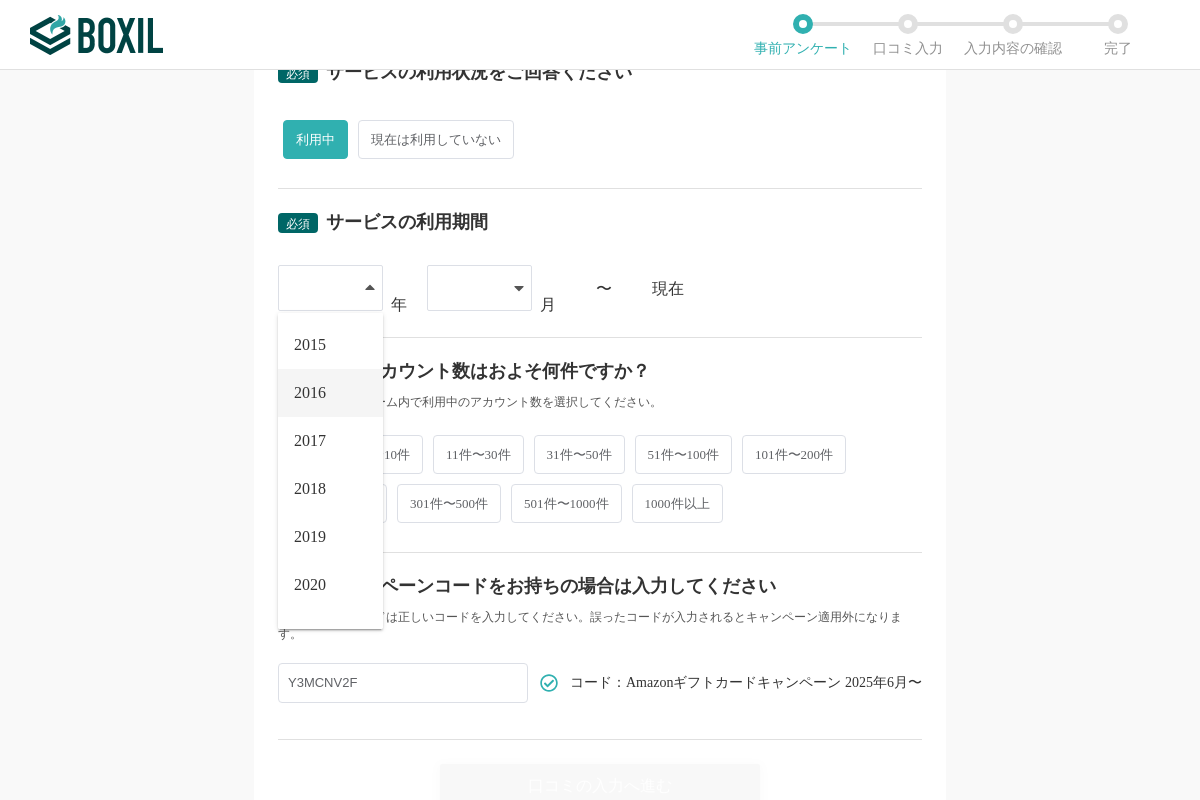 scroll, scrollTop: 228, scrollLeft: 0, axis: vertical 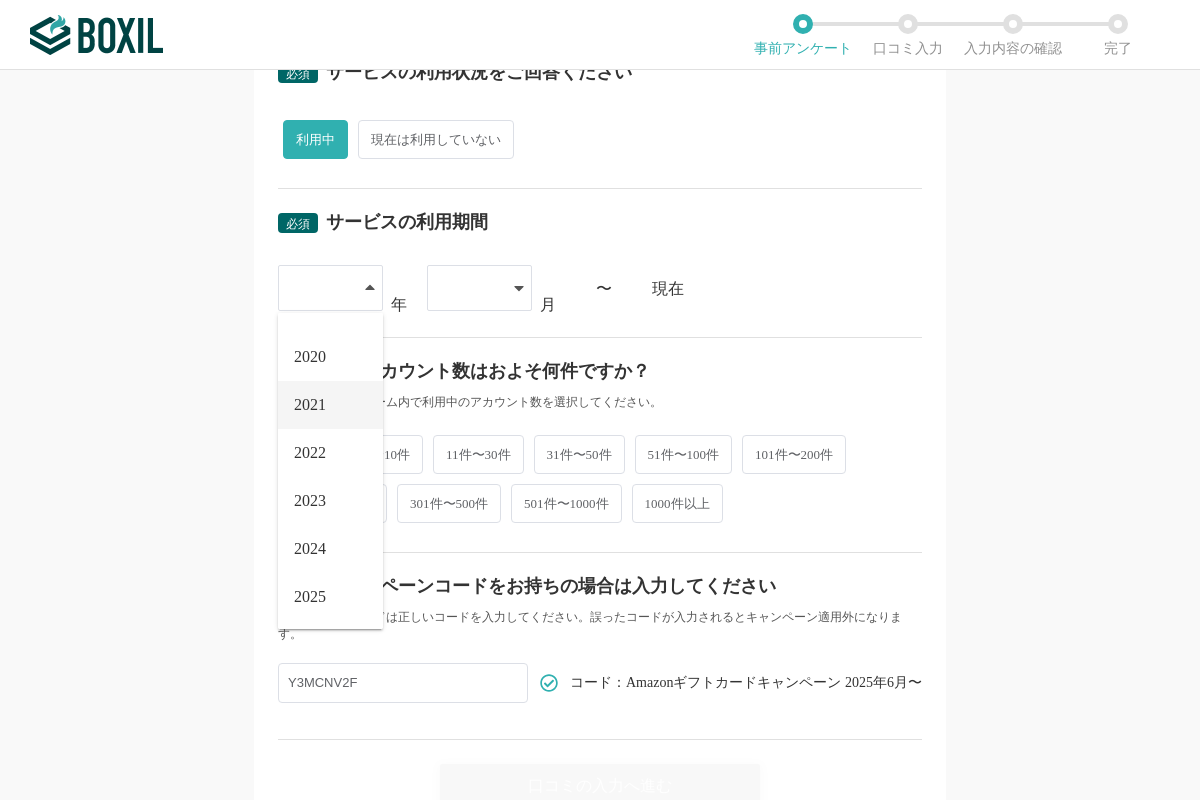 click on "2021" at bounding box center [310, 405] 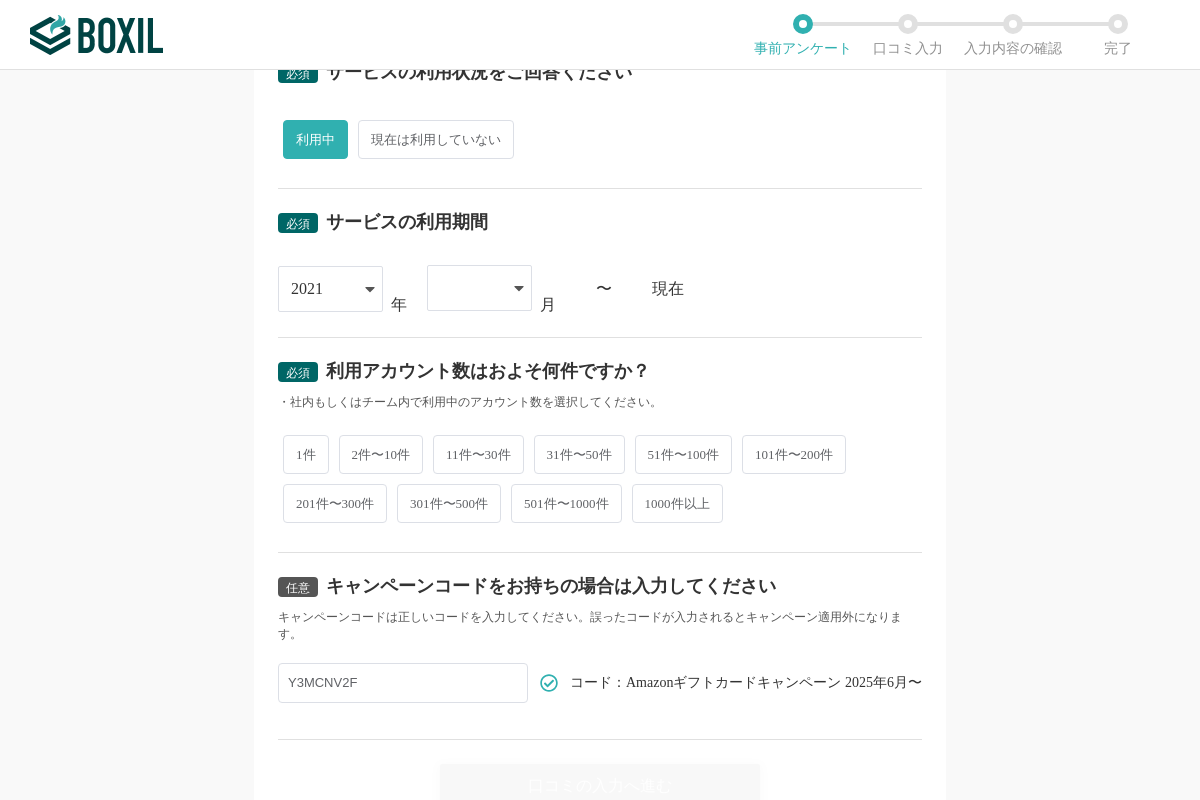 click at bounding box center [479, 288] 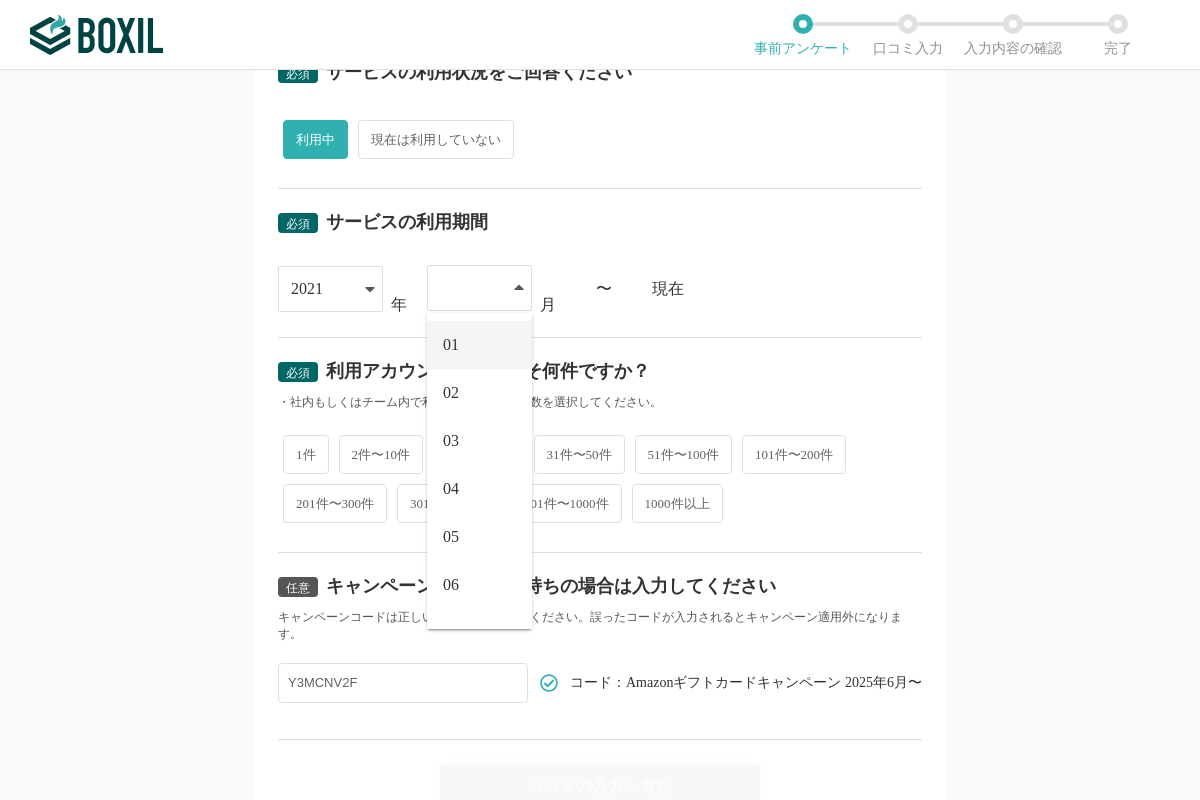 click on "01" at bounding box center [479, 345] 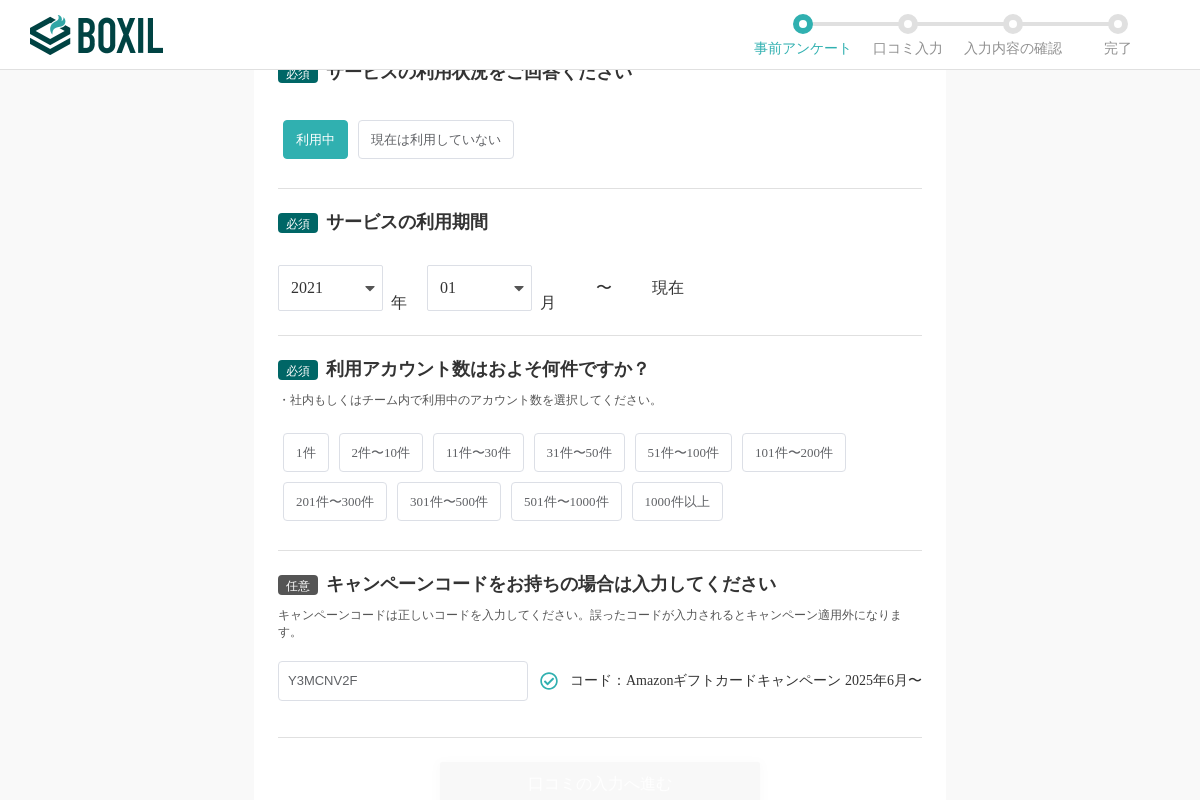 click on "11件〜30件" at bounding box center (478, 452) 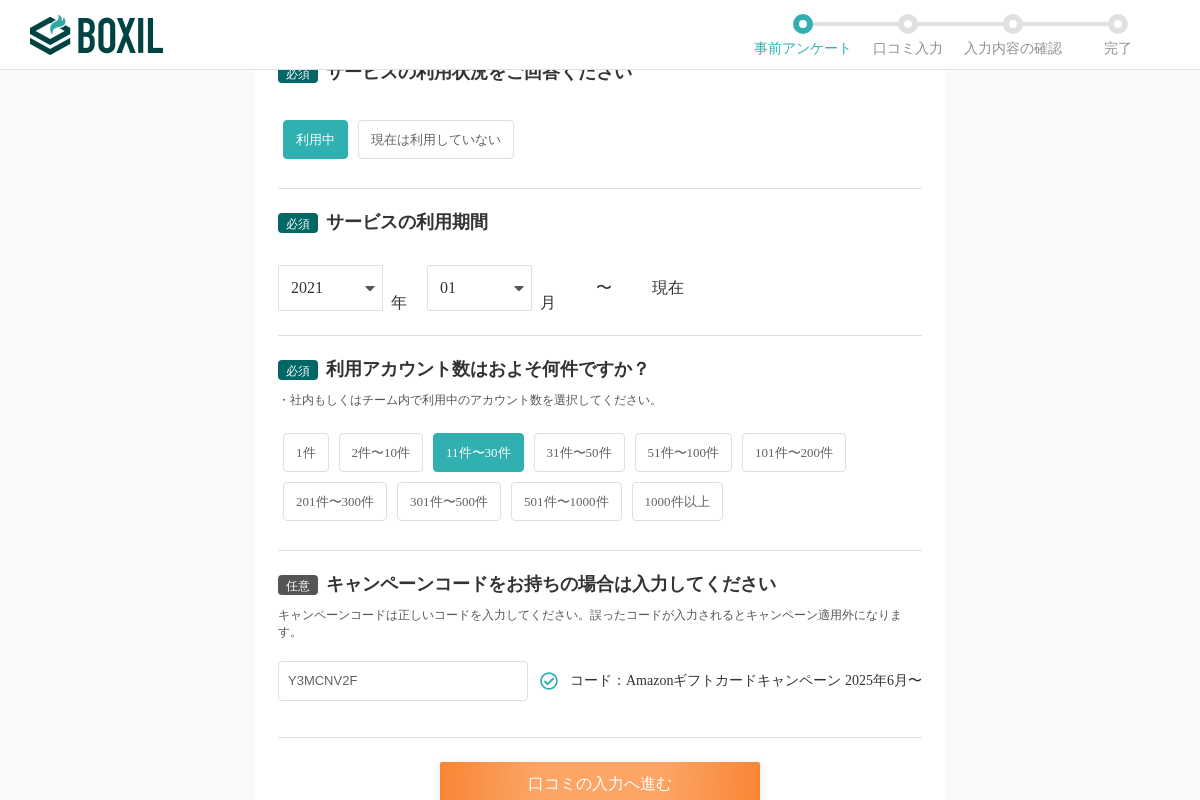 drag, startPoint x: 468, startPoint y: 737, endPoint x: 466, endPoint y: 709, distance: 28.071337 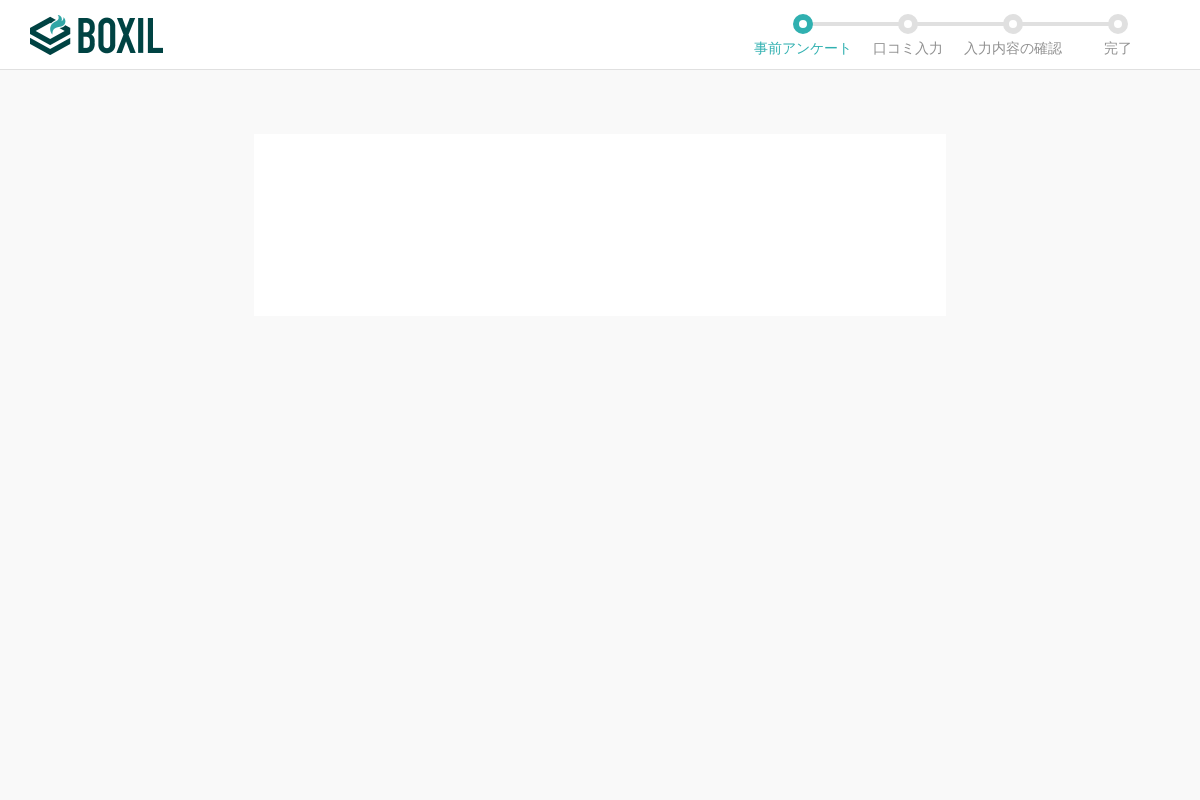 scroll, scrollTop: 0, scrollLeft: 0, axis: both 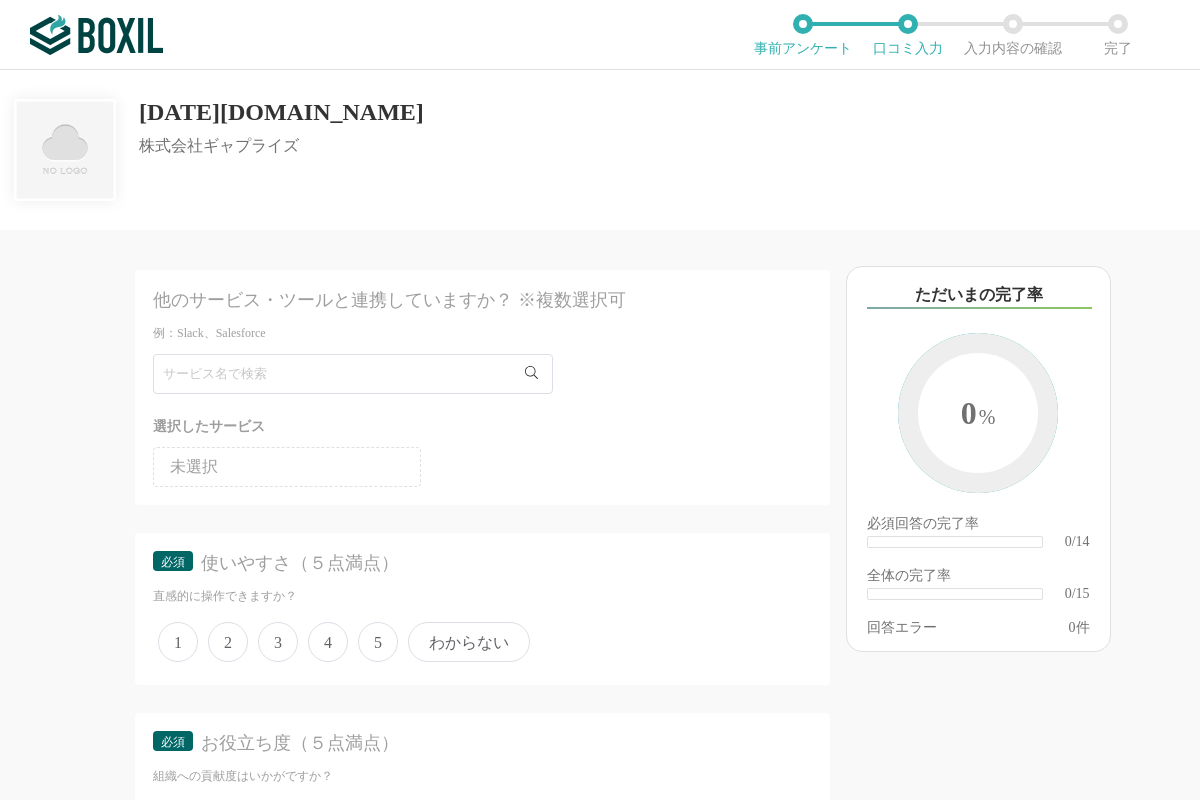 click on "他のサービス・ツールと連携していますか？ ※複数選択可 例：Slack、Salesforce 選択したサービス 未選択 必須 使いやすさ（５点満点） 直感的に操作できますか？ 1 2 3 4 5 わからない 必須 お役立ち度（５点満点） 組織への貢献度はいかがですか？ 1 2 3 4 5 わからない 必須 カスタマイズ性（５点満点） さまざまな要件に柔軟に対応できるサービスですか？ 1 2 3 4 5 わからない 必須 機能満足度（５点満点） 導入目的に見合った機能を備えていますか？ 1 2 3 4 5 わからない 必須 サービスの安定性（５点満点） サービスの提供は常に安定が保たれていますか？メンテナンスの頻度やタイミングは適切と感じますか？ 1 2 3 4 5 わからない 必須 使用環境（OS） このサービスを利用しているOSをすべて選択してください Mac Windows iOS Android その他 必須 Chrome Internet Explorer 1 2" at bounding box center [415, 515] 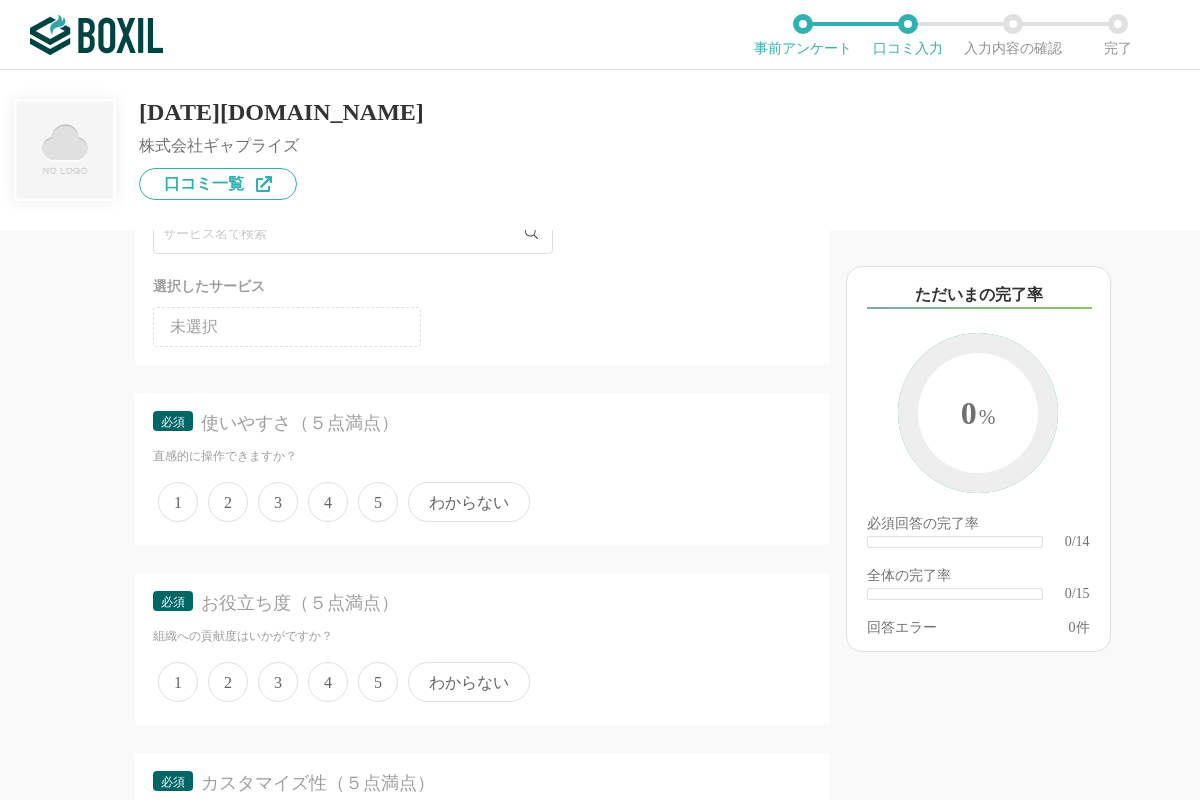 scroll, scrollTop: 280, scrollLeft: 0, axis: vertical 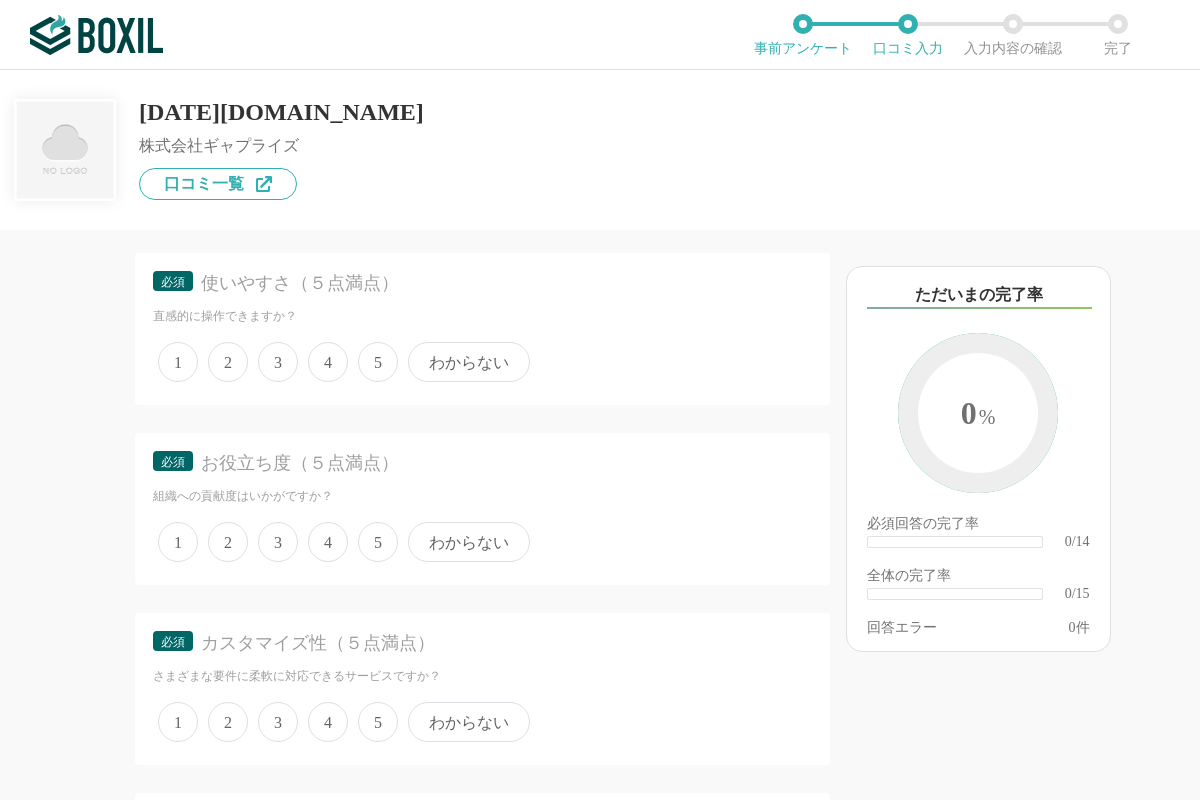 click on "5" at bounding box center [378, 362] 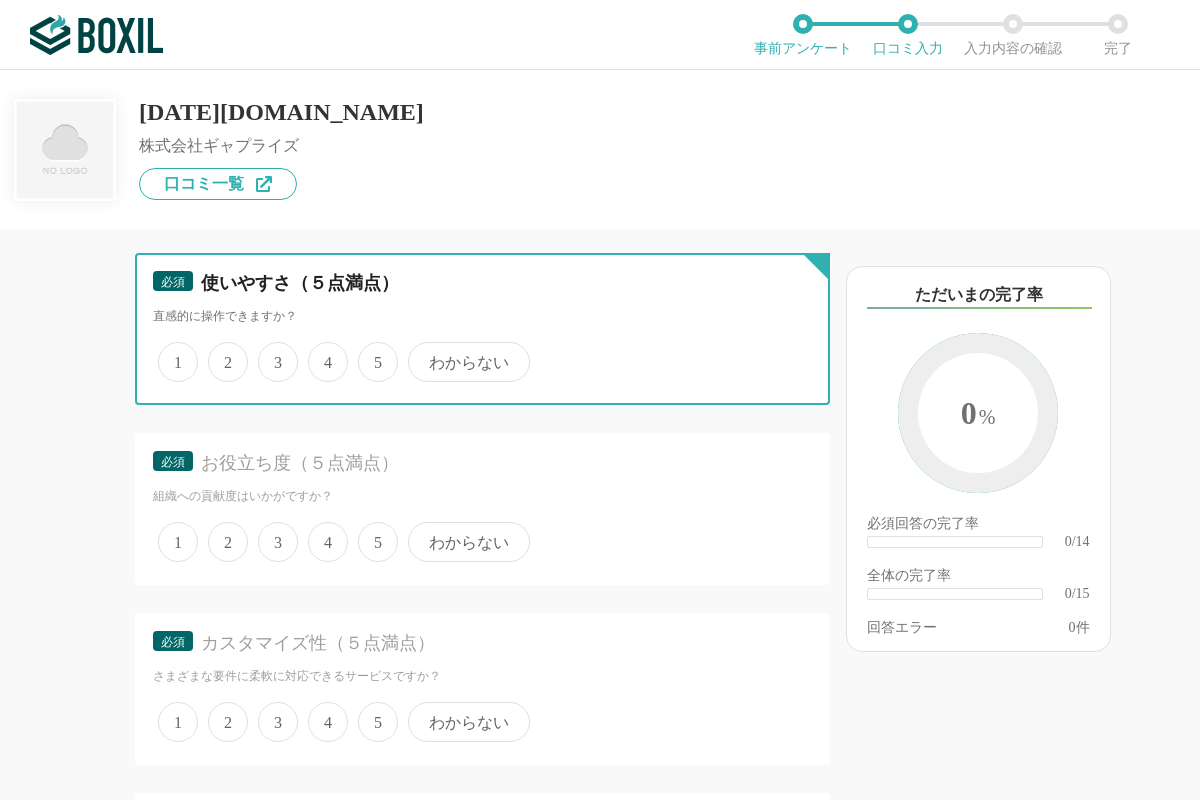 radio on "true" 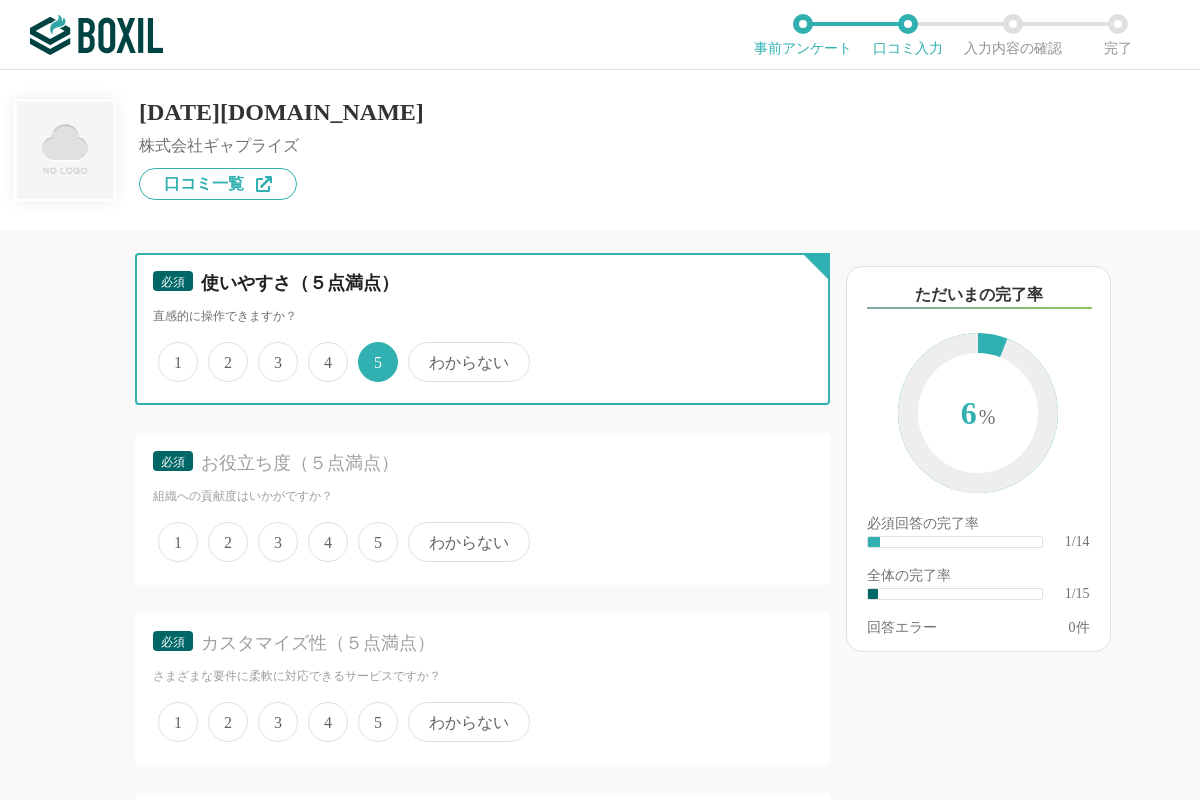 scroll, scrollTop: 420, scrollLeft: 0, axis: vertical 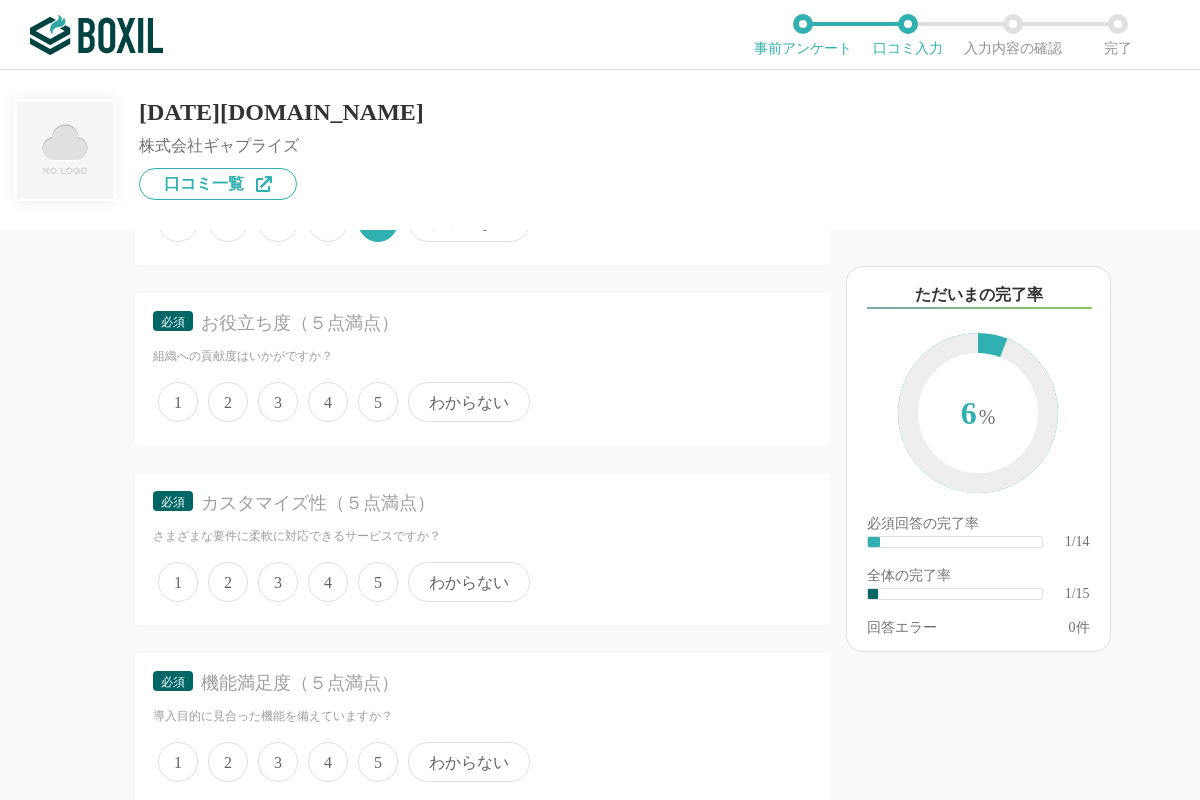 click on "5" at bounding box center [378, 402] 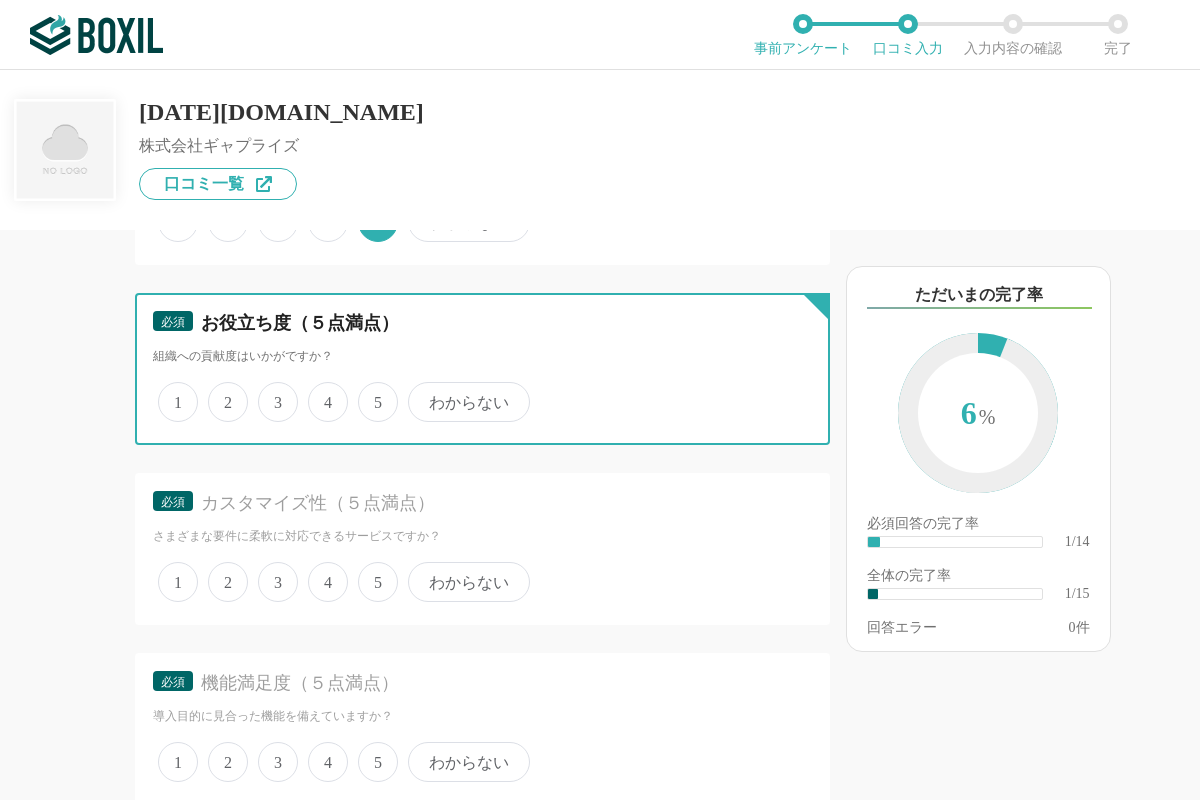 radio on "true" 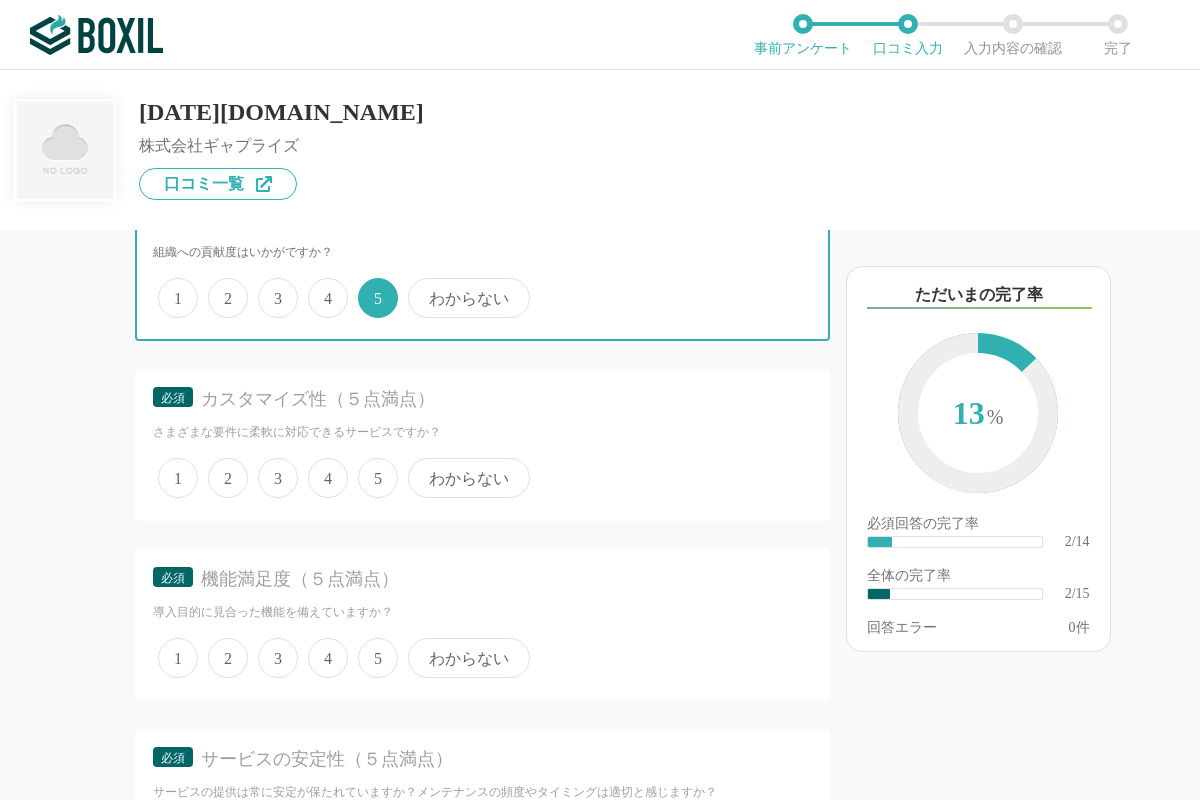 scroll, scrollTop: 560, scrollLeft: 0, axis: vertical 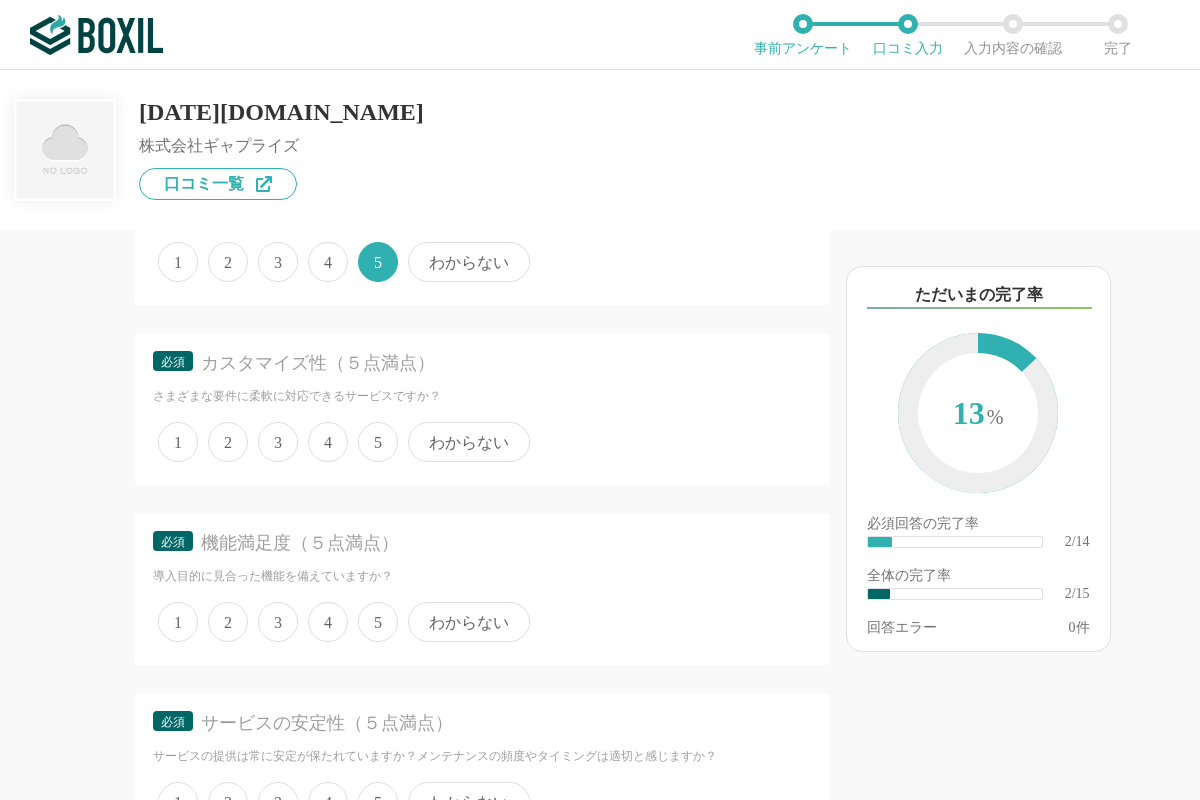 click on "4" at bounding box center (328, 442) 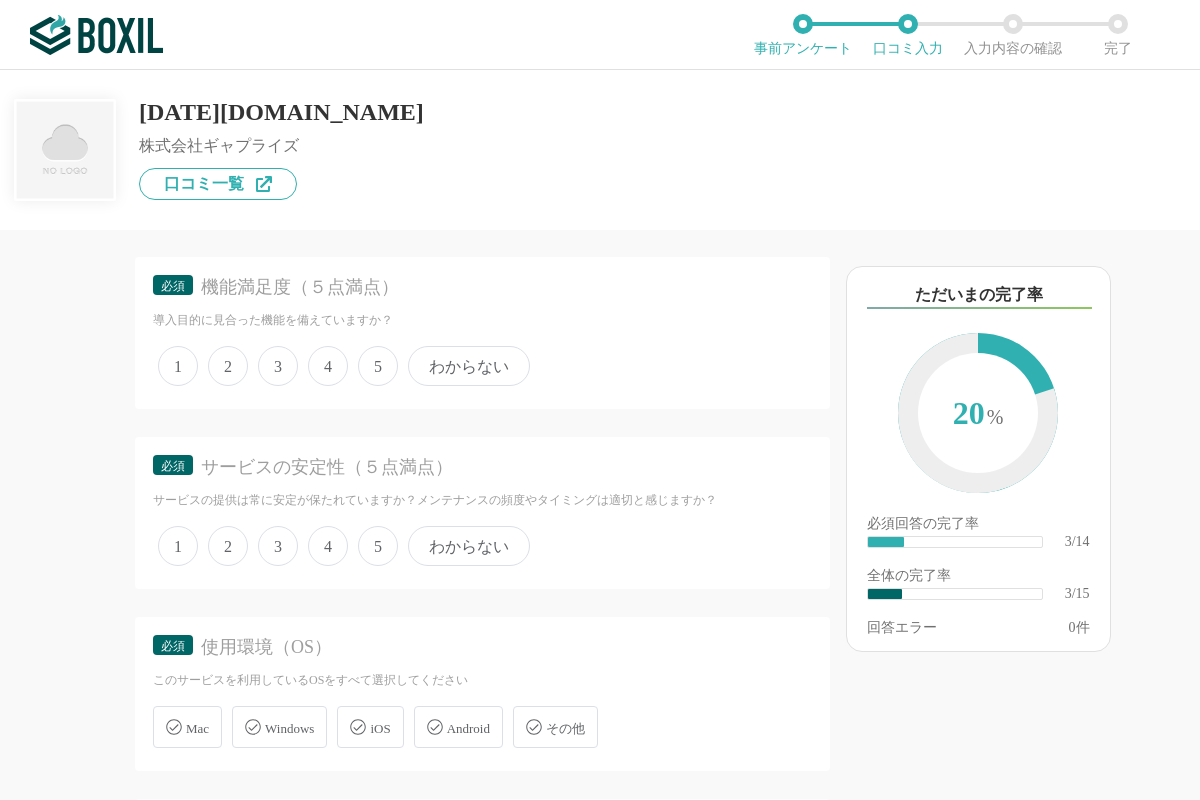 scroll, scrollTop: 840, scrollLeft: 0, axis: vertical 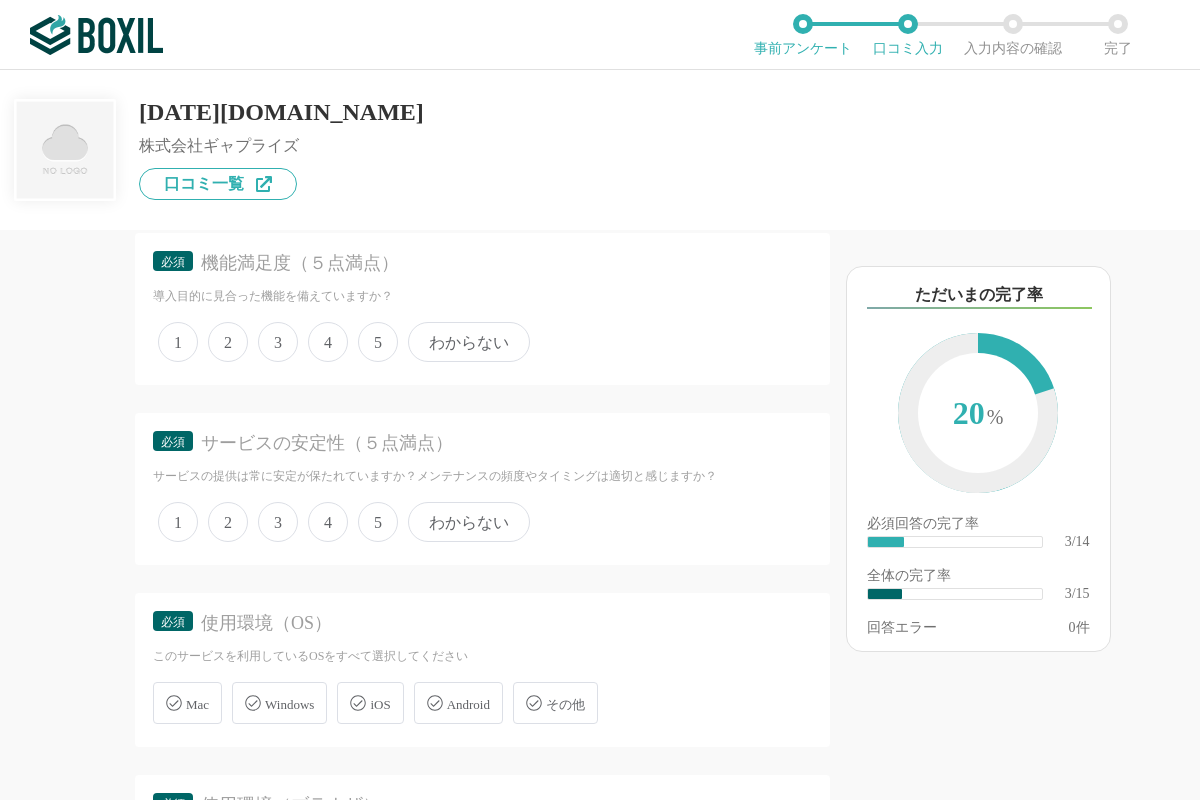 click on "5" at bounding box center (378, 342) 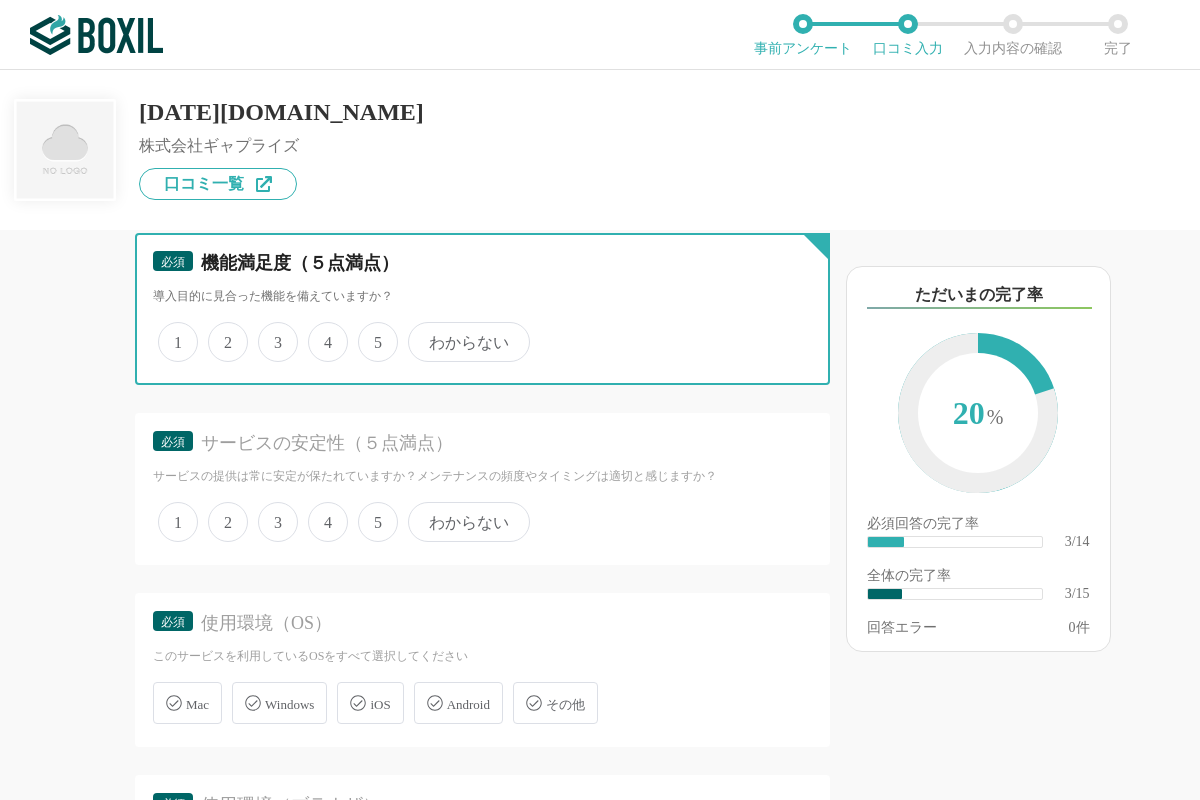 click on "5" at bounding box center (369, 331) 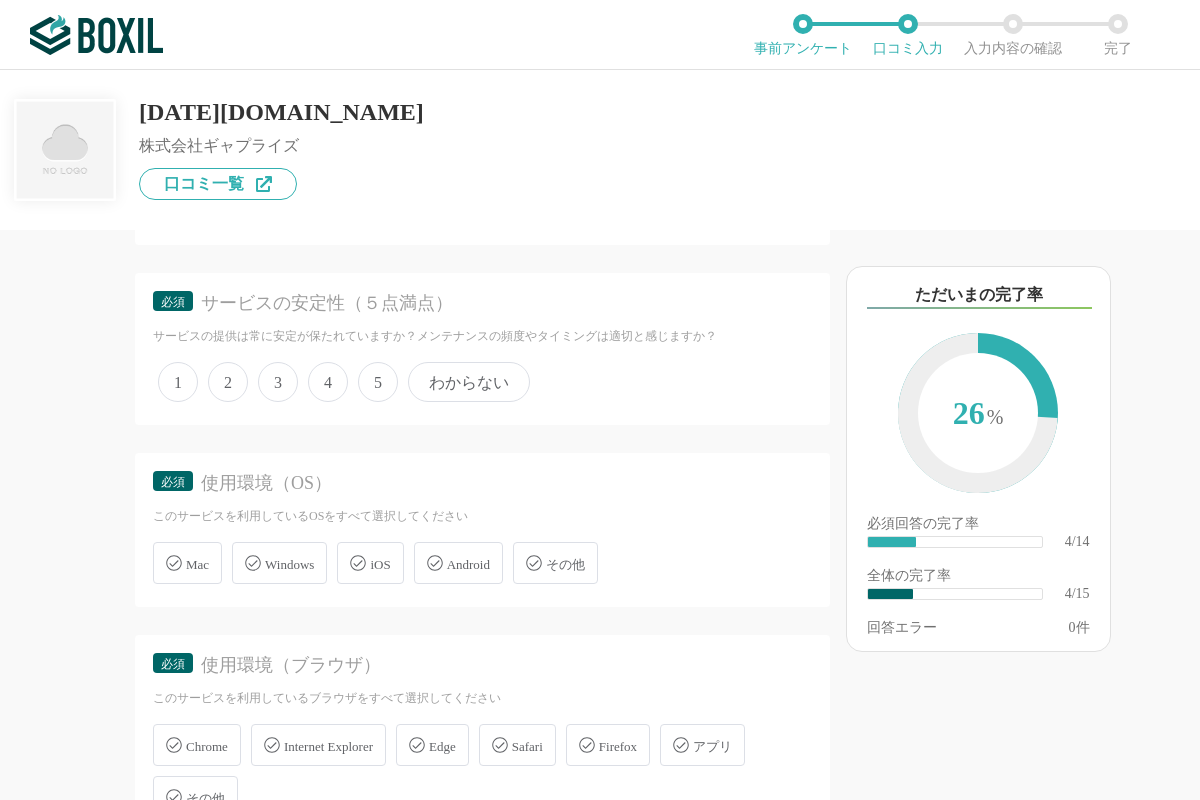 click on "4" at bounding box center [328, 382] 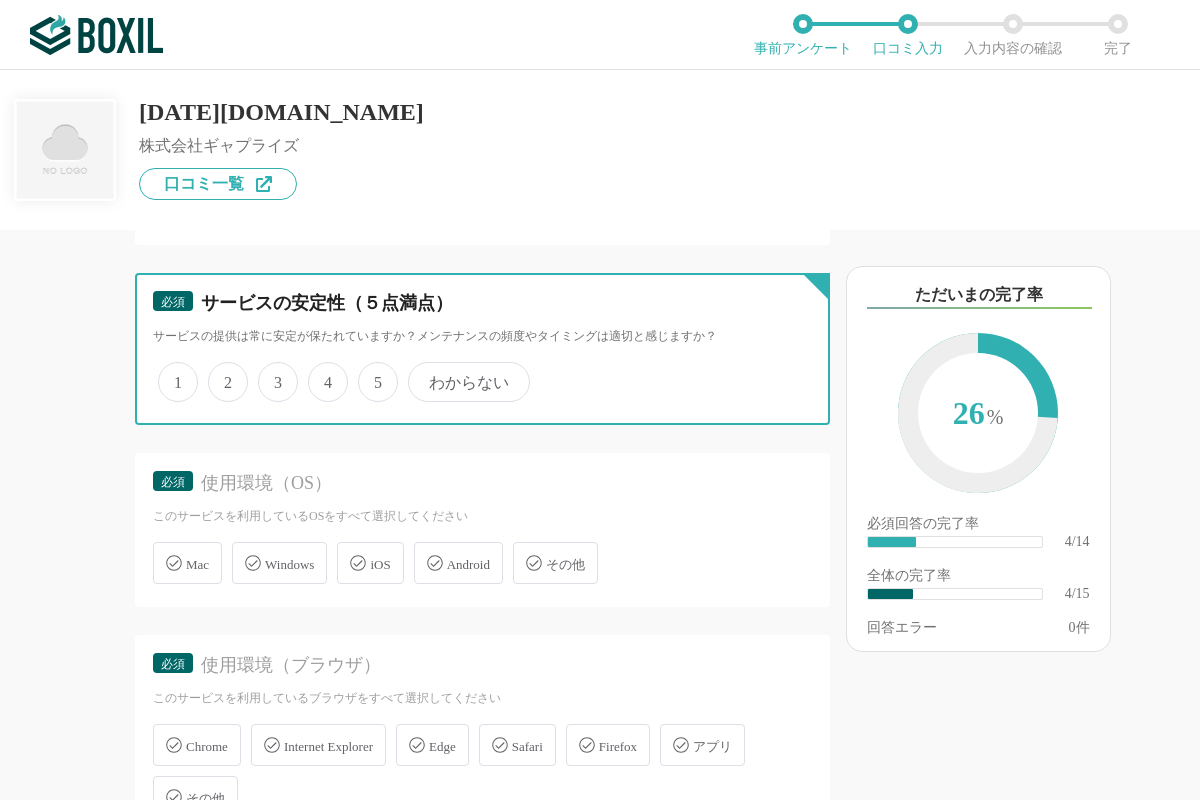 radio on "true" 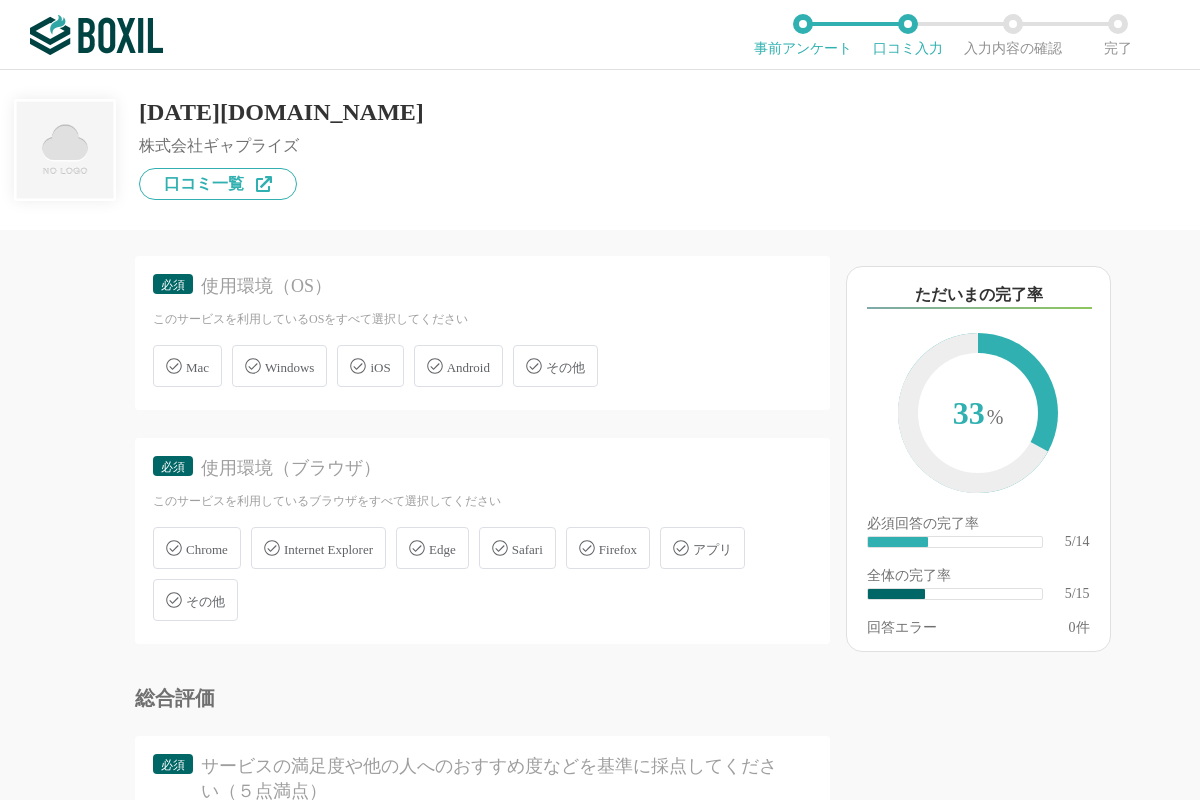 scroll, scrollTop: 1260, scrollLeft: 0, axis: vertical 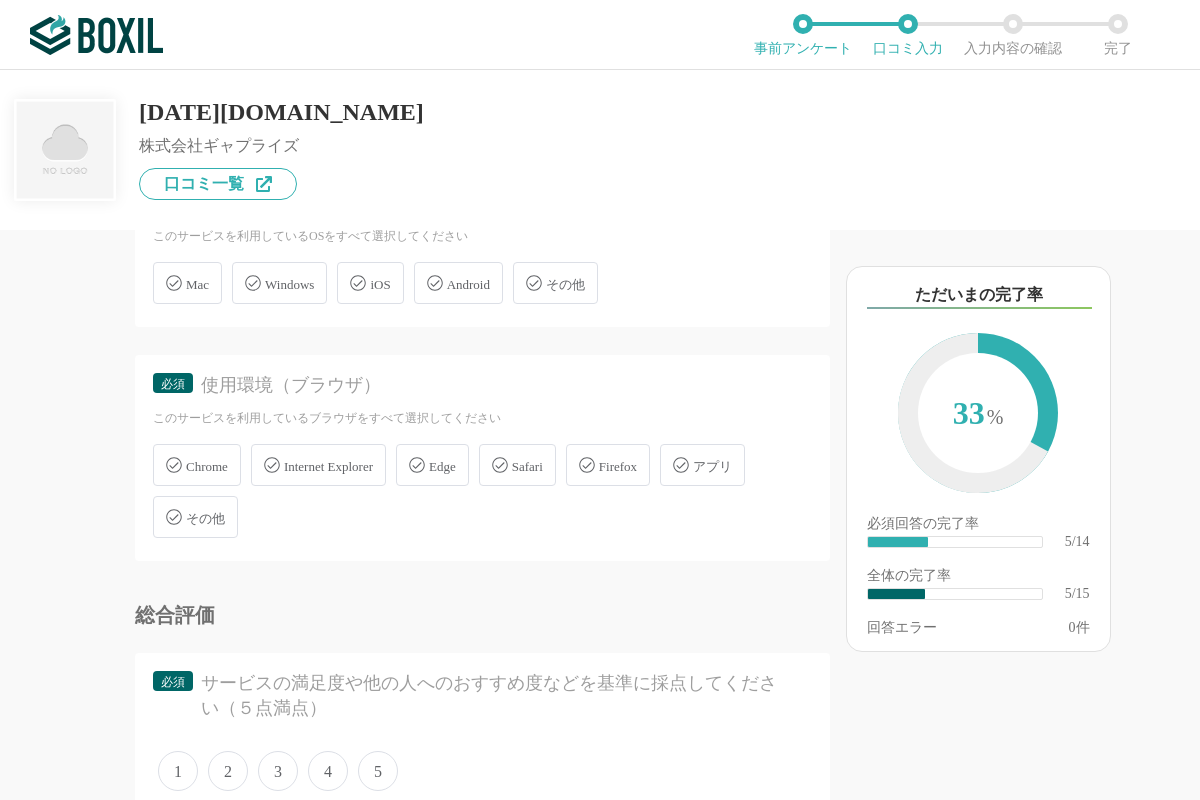 click on "Windows" at bounding box center [289, 284] 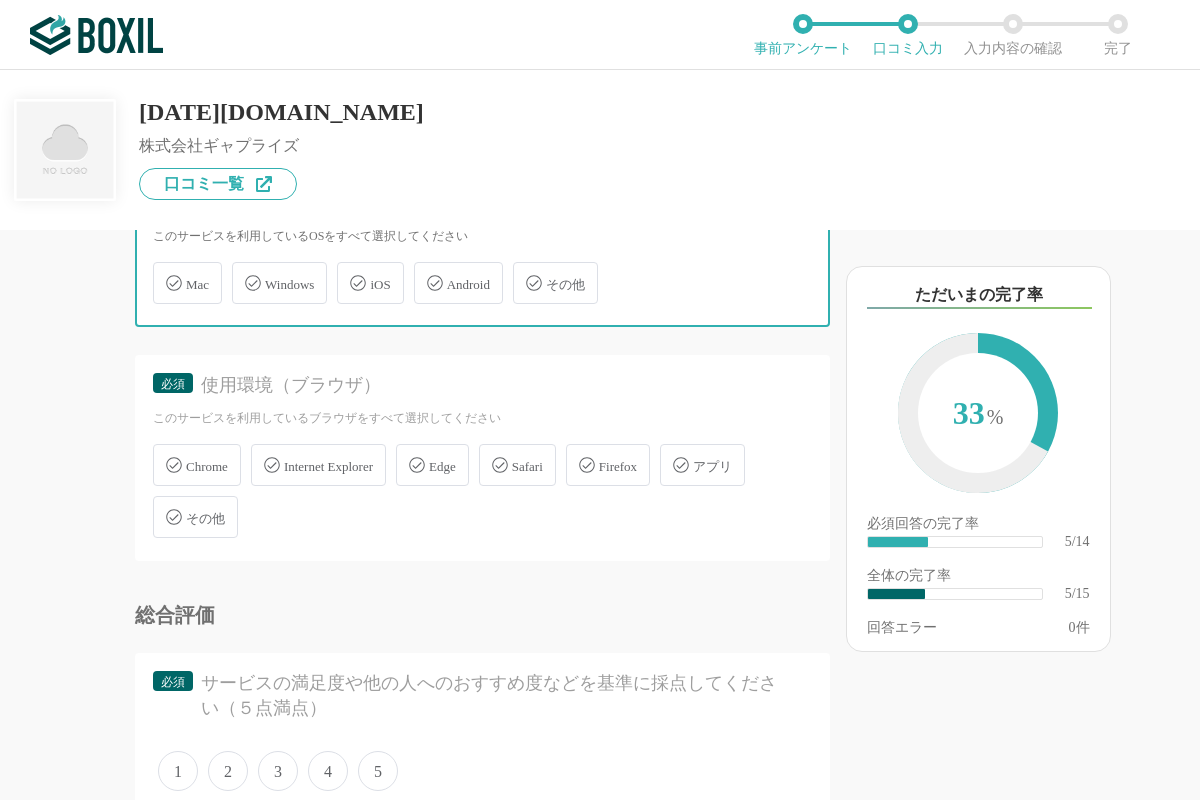 checkbox on "true" 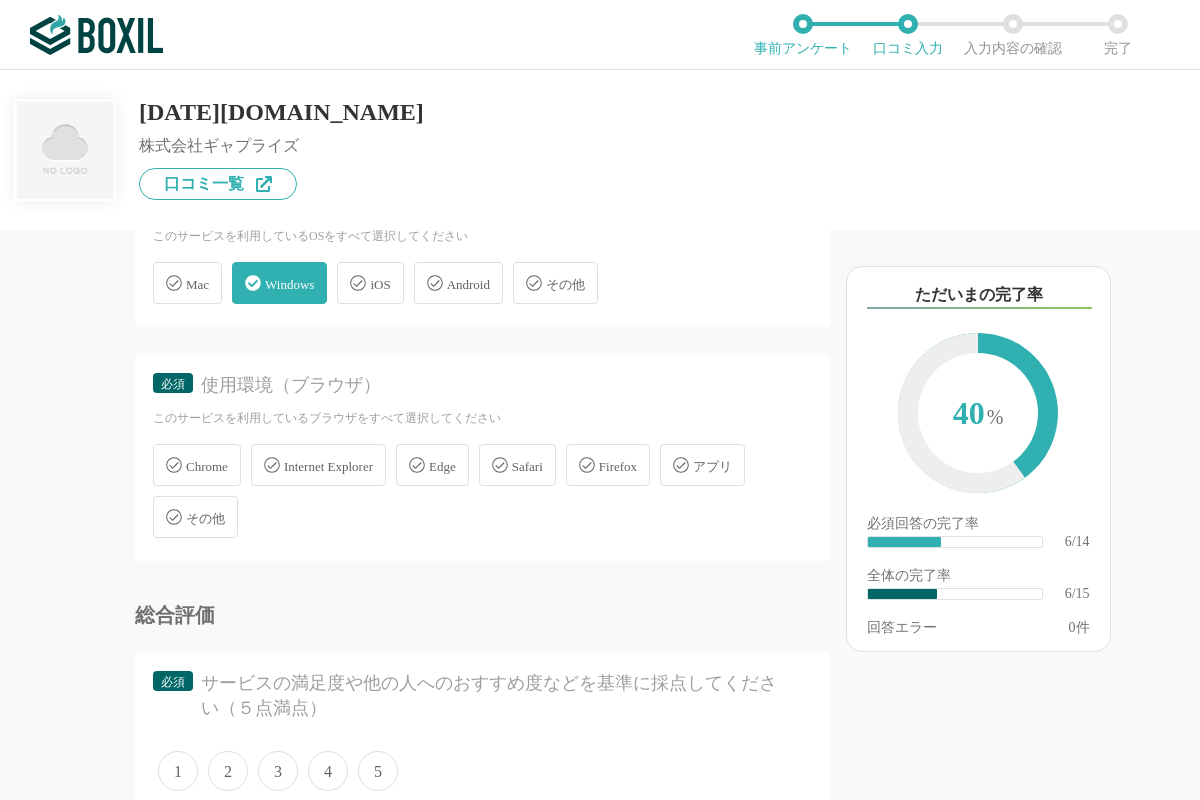 click on "Chrome" at bounding box center [207, 466] 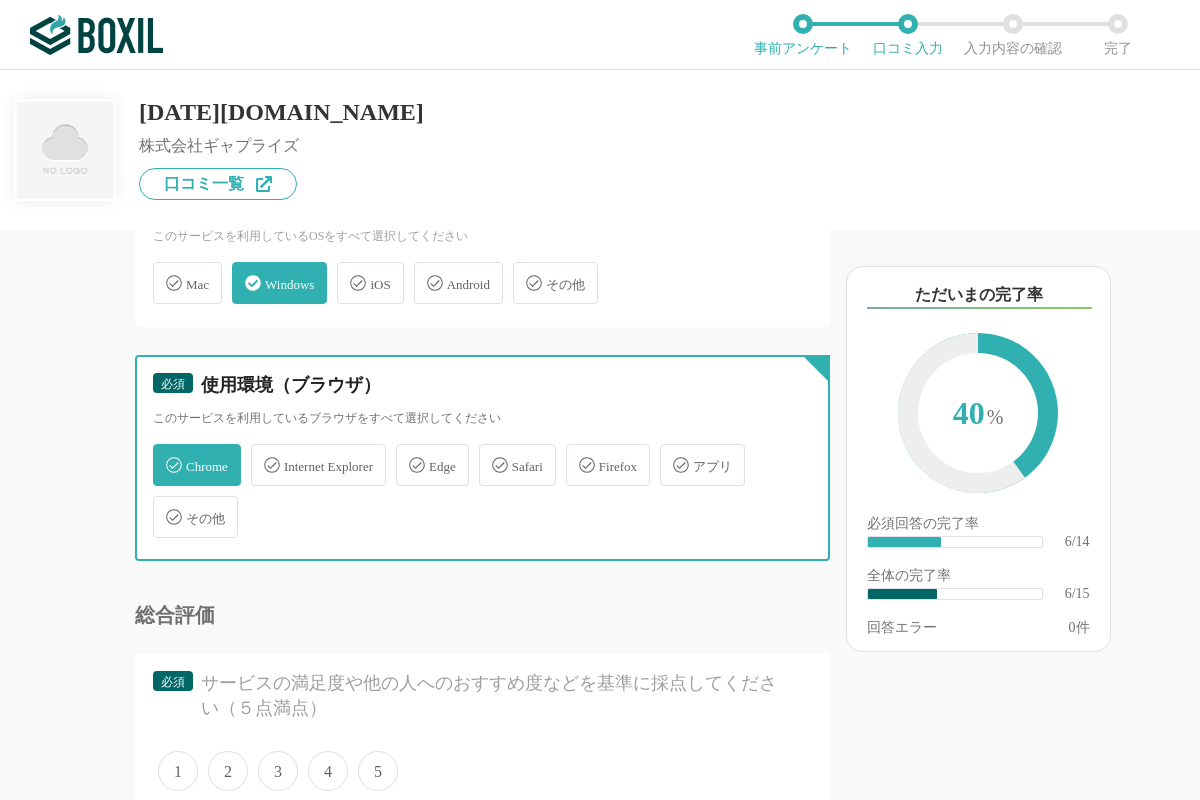 checkbox on "true" 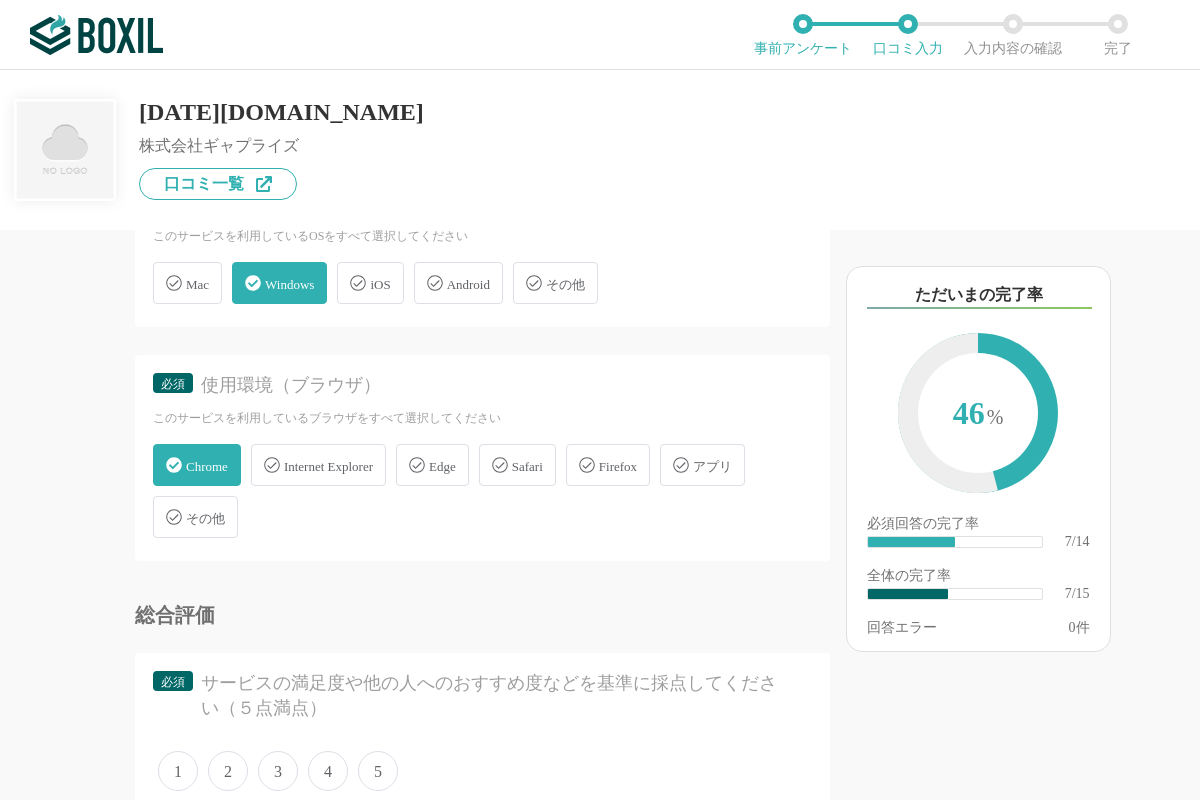 click on "アプリ" at bounding box center (702, 465) 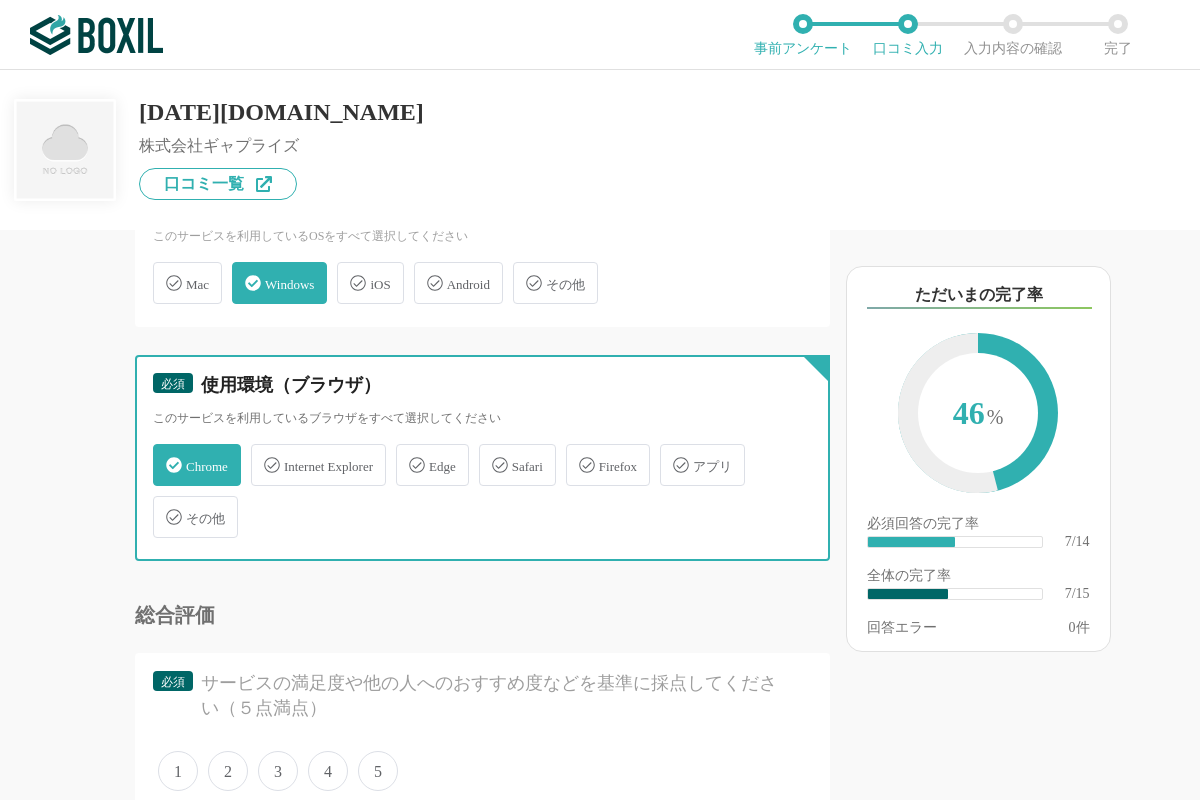checkbox on "true" 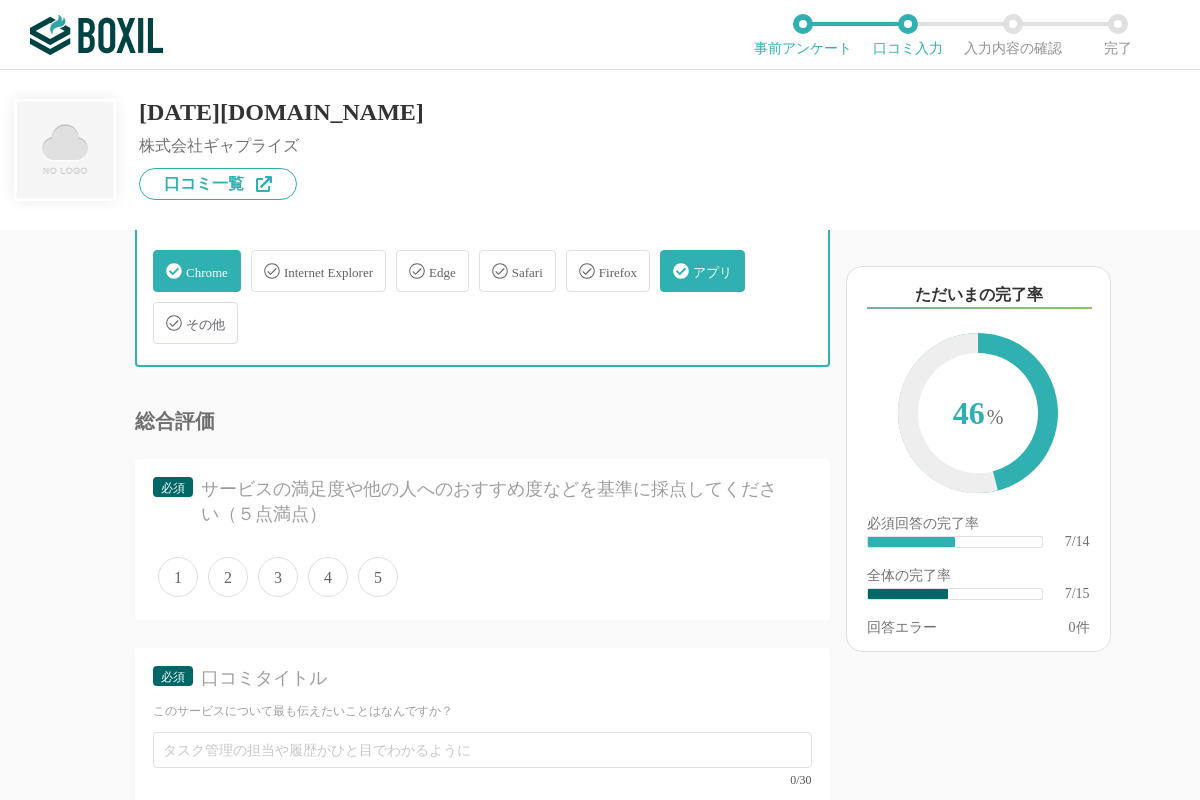 scroll, scrollTop: 1540, scrollLeft: 0, axis: vertical 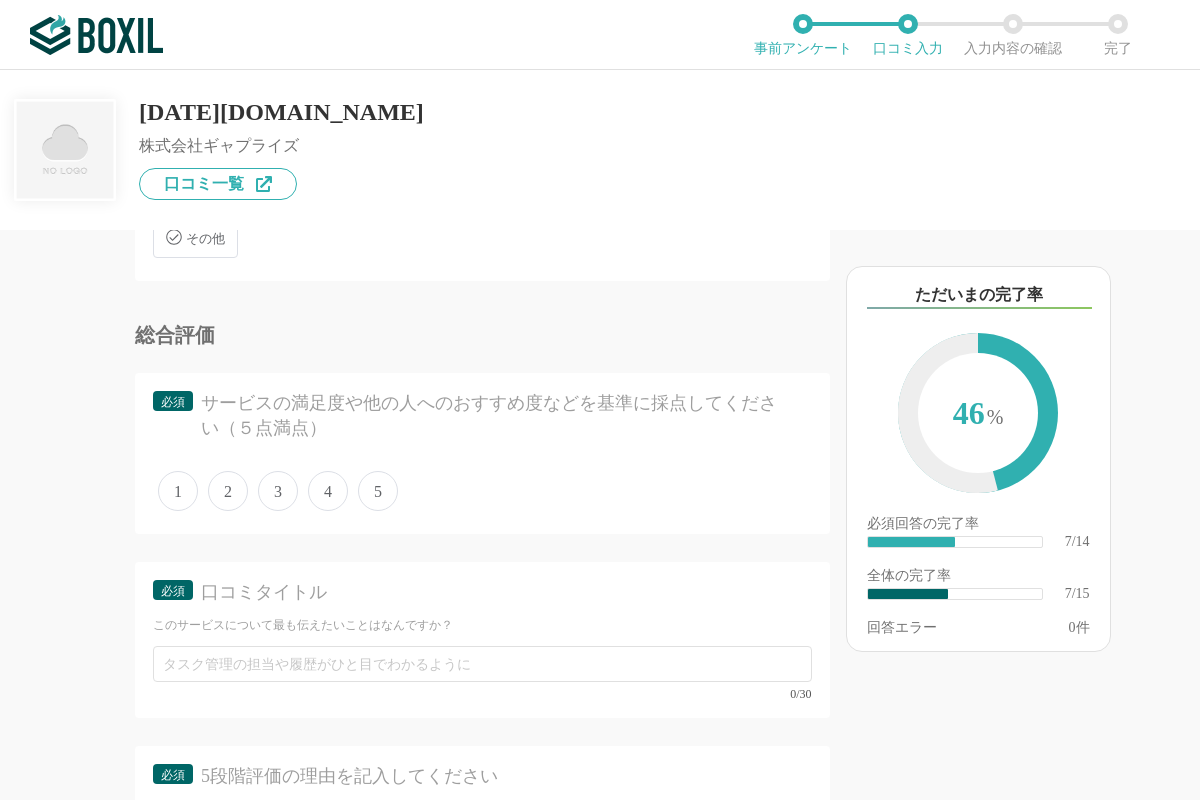 click on "4" at bounding box center (328, 491) 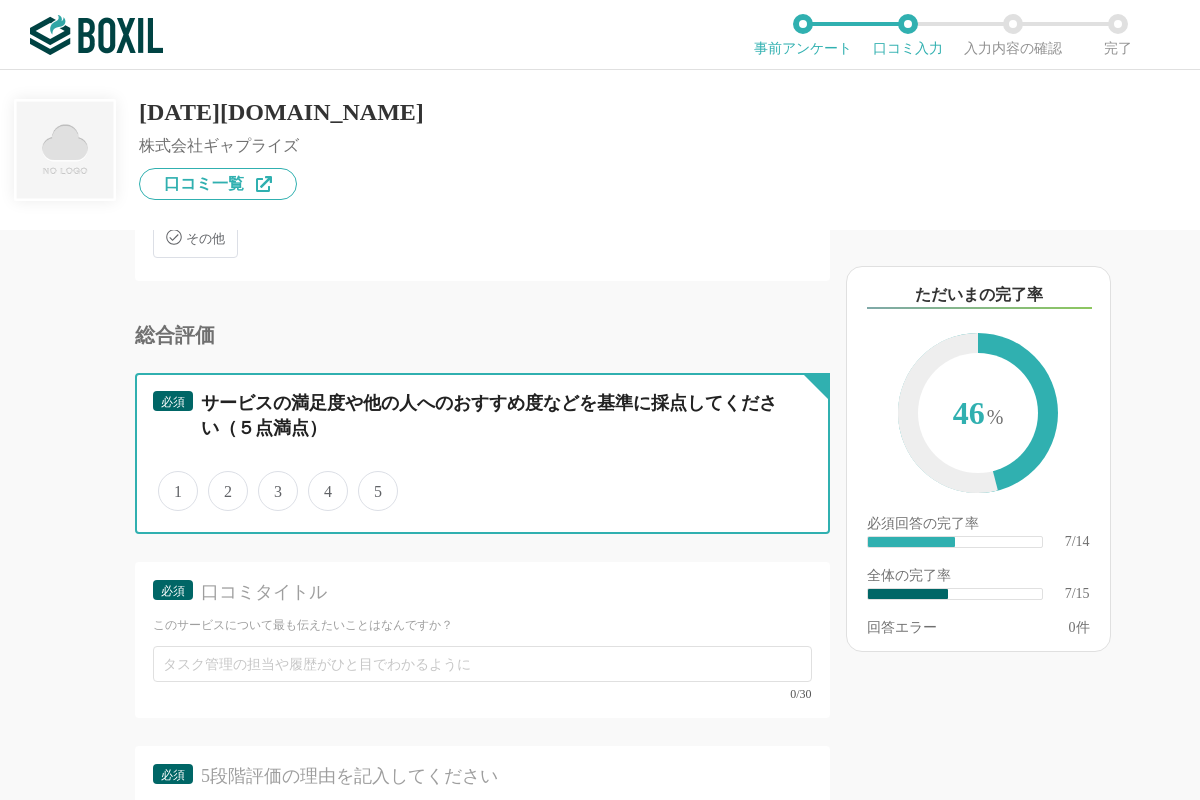 click on "4" at bounding box center [319, 480] 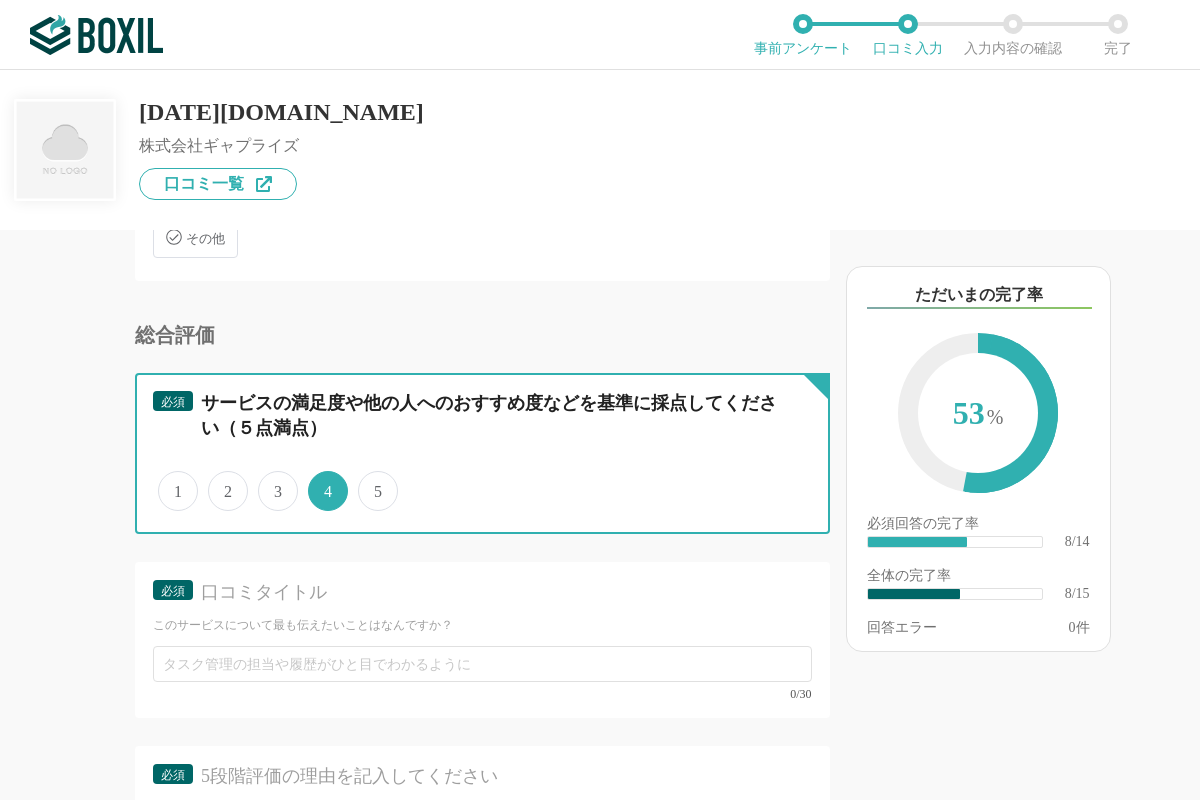 scroll, scrollTop: 1680, scrollLeft: 0, axis: vertical 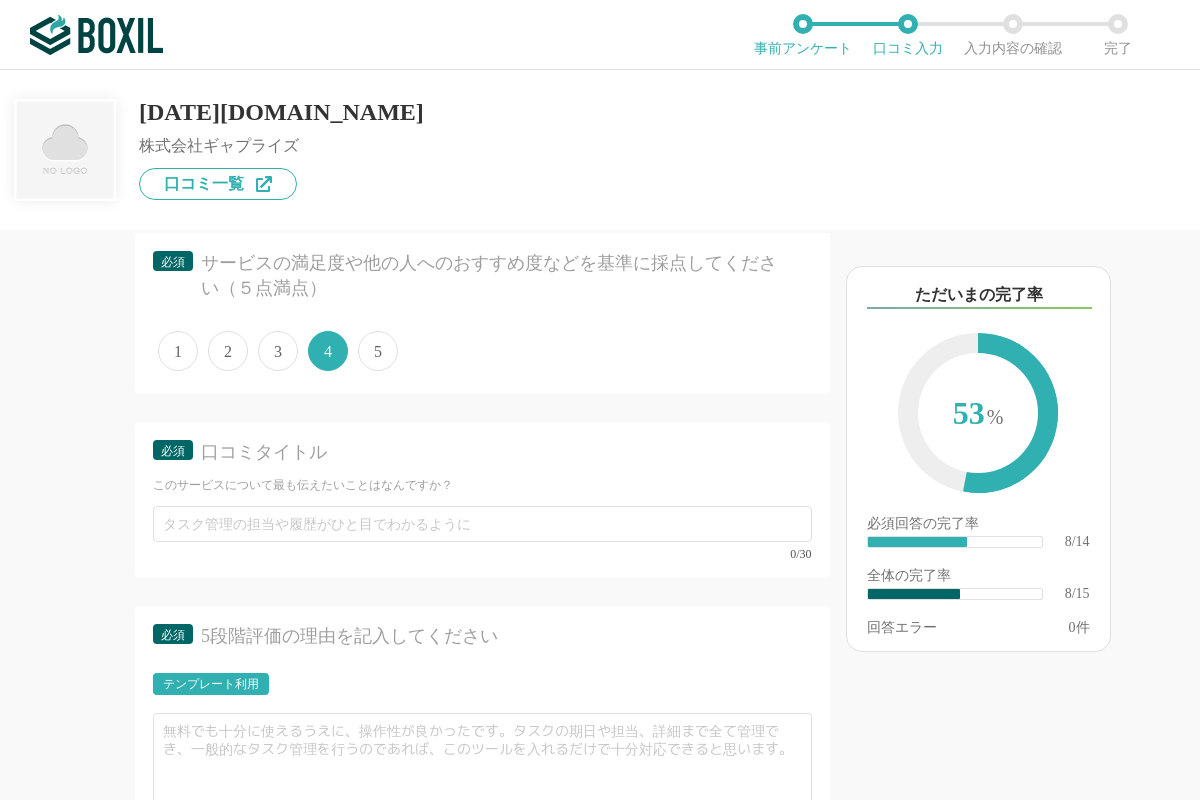 click on "0/30" at bounding box center [482, 533] 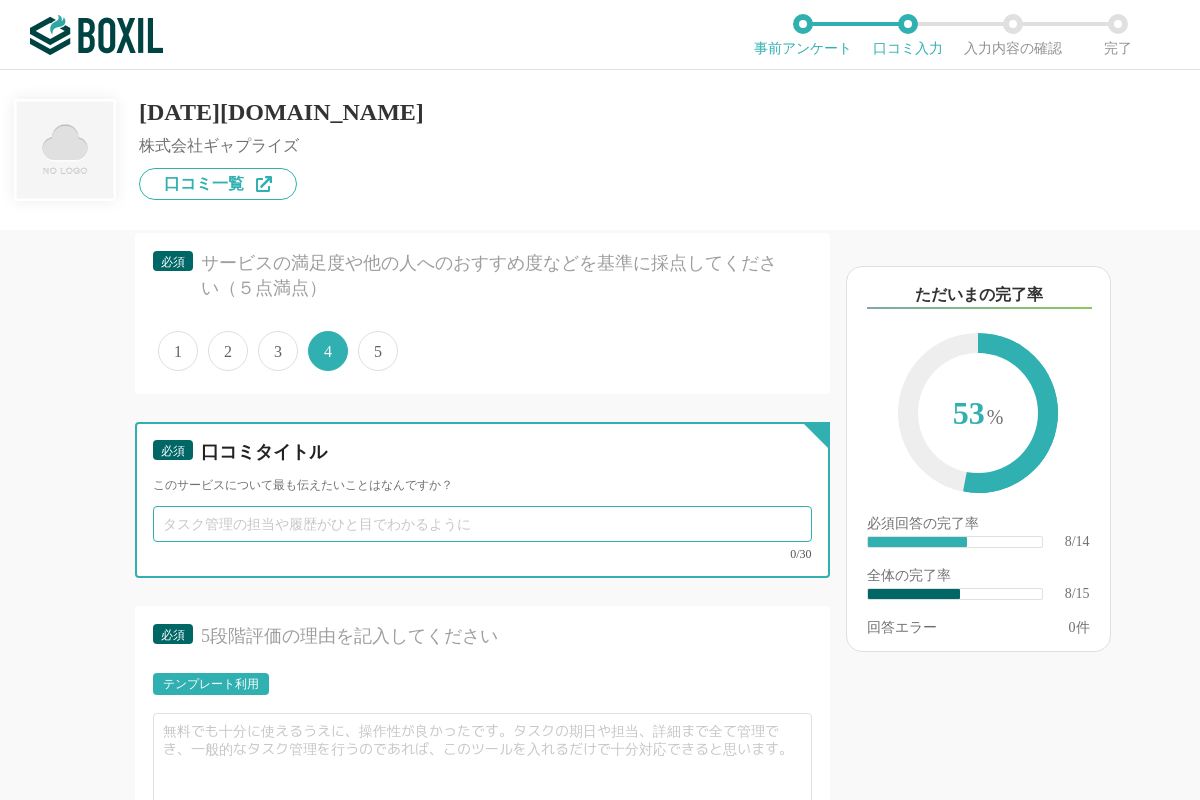 click at bounding box center (482, 524) 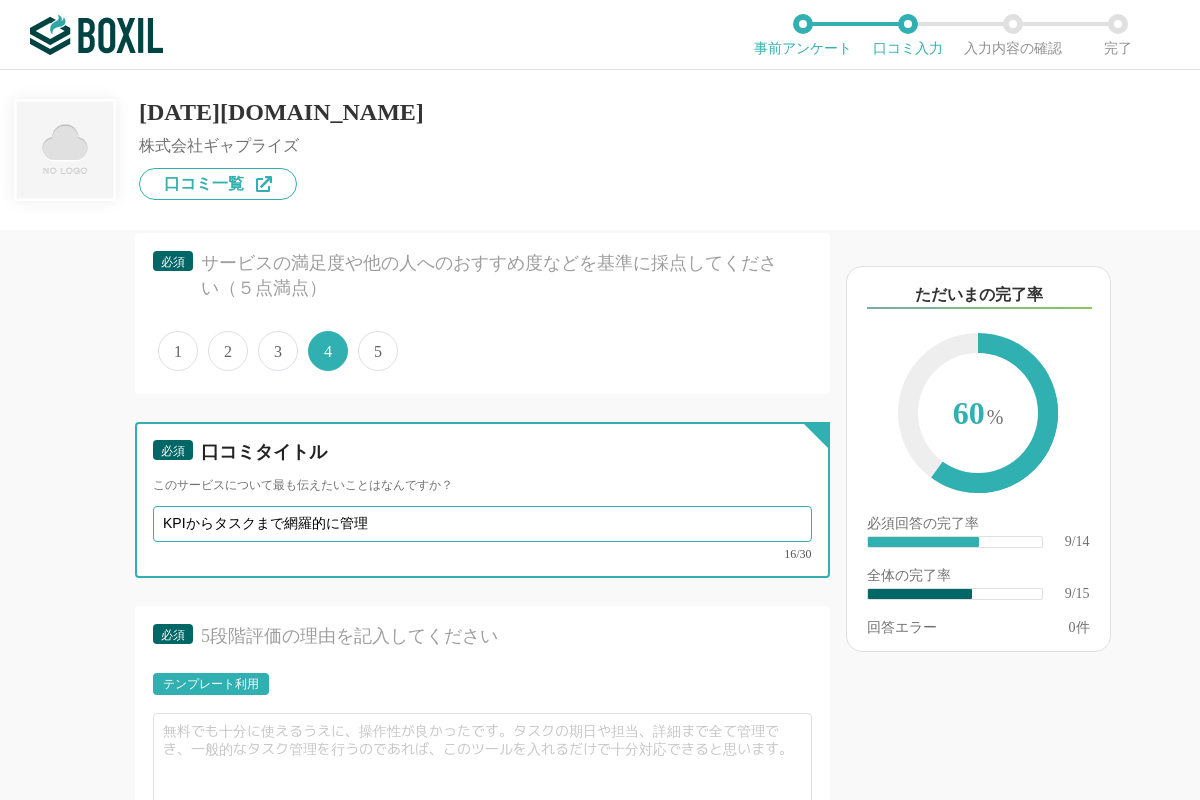 type on "KPIからタスクまで網羅的に管理" 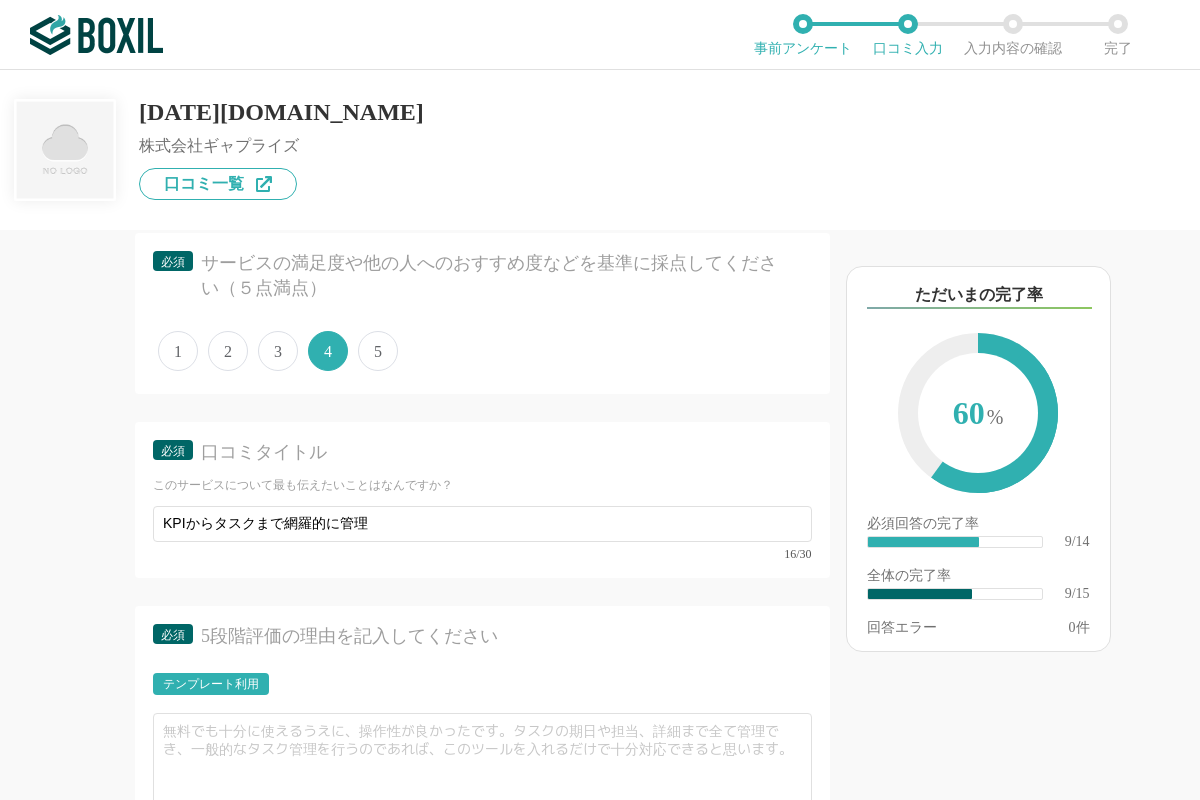 click on "他のサービス・ツールと連携していますか？ ※複数選択可 例：Slack、Salesforce 選択したサービス 未選択 必須 使いやすさ（５点満点） 直感的に操作できますか？ 1 2 3 4 5 わからない 必須 お役立ち度（５点満点） 組織への貢献度はいかがですか？ 1 2 3 4 5 わからない 必須 カスタマイズ性（５点満点） さまざまな要件に柔軟に対応できるサービスですか？ 1 2 3 4 5 わからない 必須 機能満足度（５点満点） 導入目的に見合った機能を備えていますか？ 1 2 3 4 5 わからない 必須 サービスの安定性（５点満点） サービスの提供は常に安定が保たれていますか？メンテナンスの頻度やタイミングは適切と感じますか？ 1 2 3 4 5 わからない 必須 使用環境（OS） このサービスを利用しているOSをすべて選択してください Mac Windows iOS Android その他 必須 Chrome Internet Explorer 1 2" at bounding box center (415, 515) 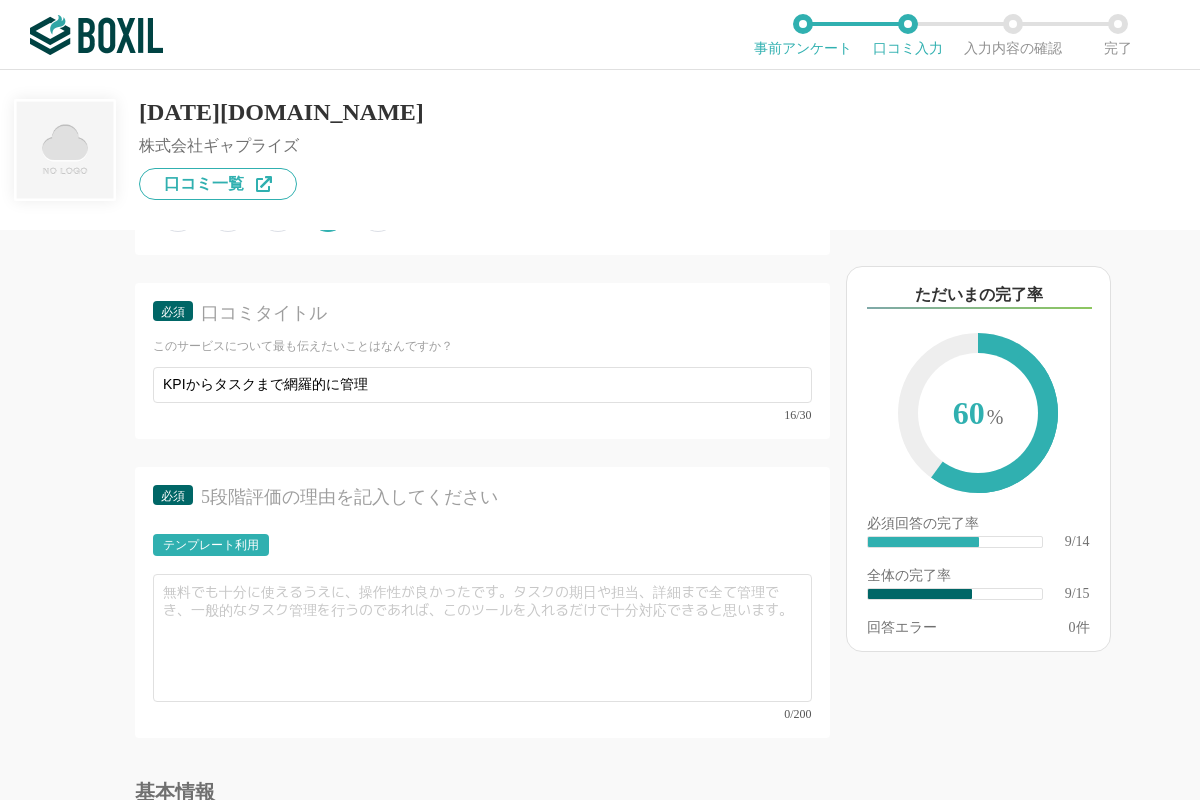 scroll, scrollTop: 2100, scrollLeft: 0, axis: vertical 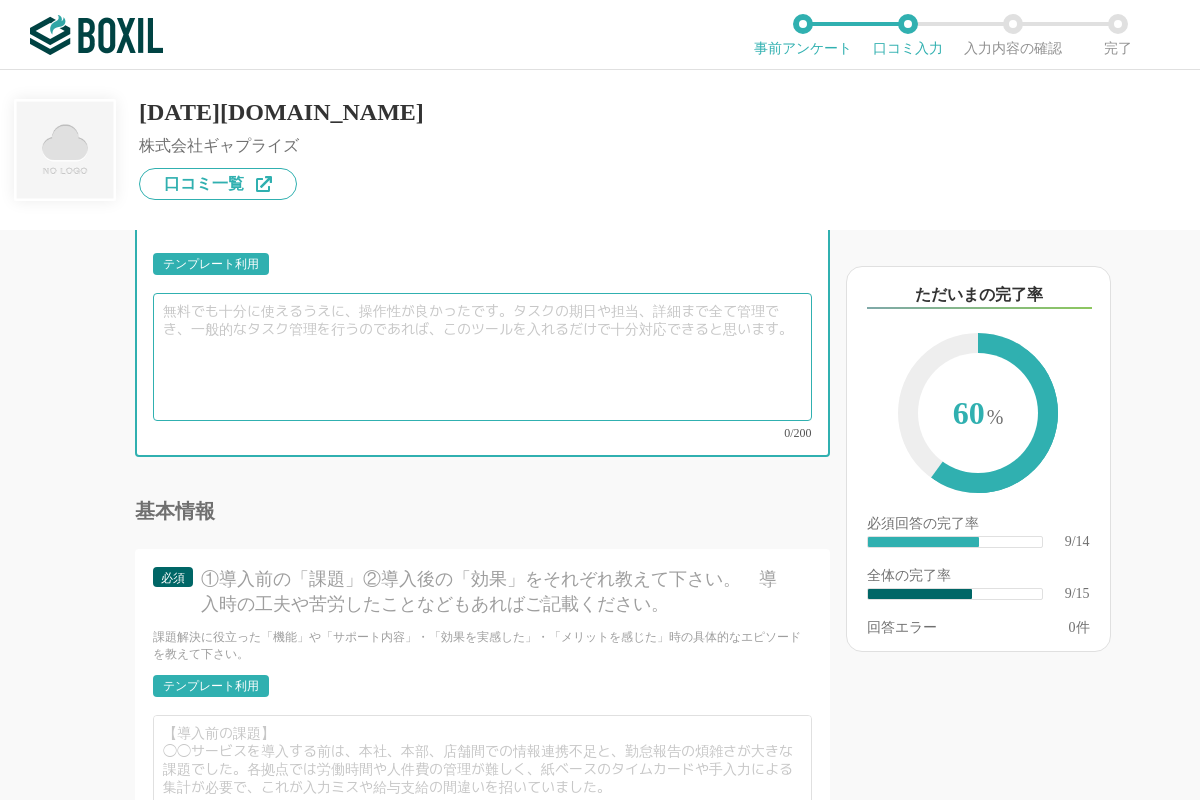 click at bounding box center [482, 357] 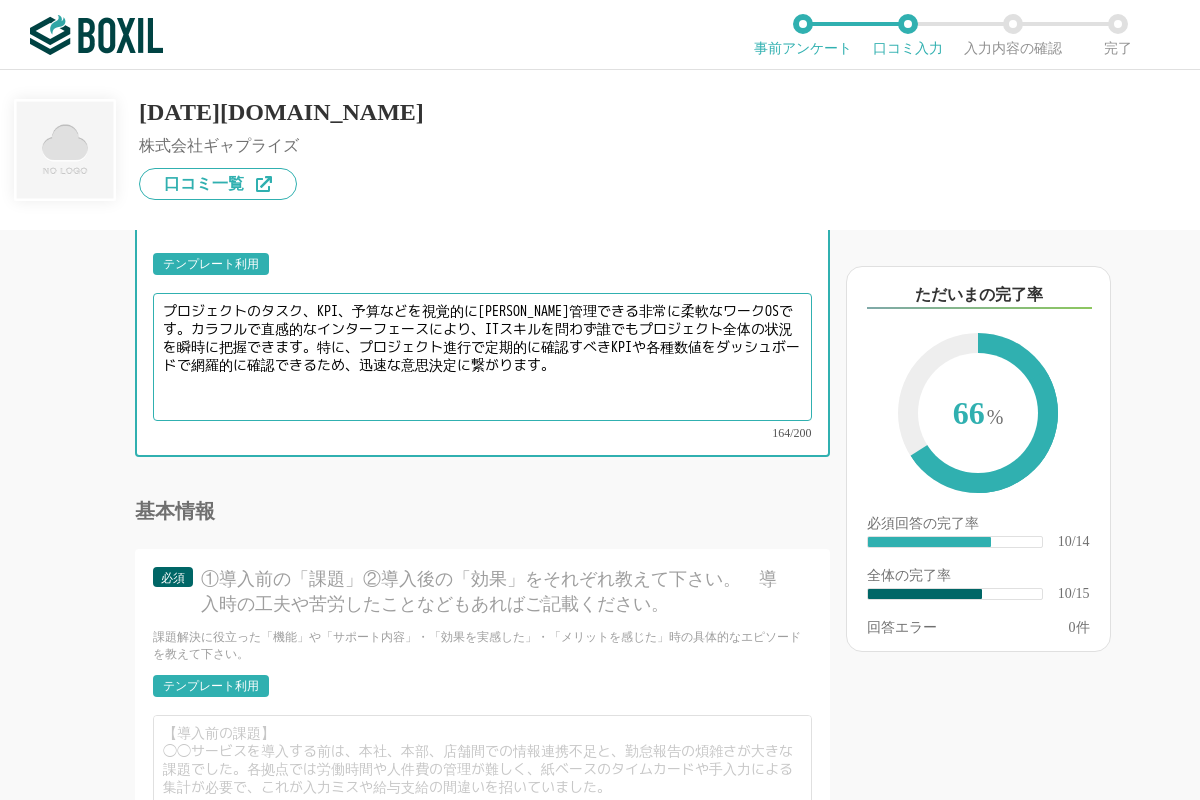 drag, startPoint x: 573, startPoint y: 314, endPoint x: 596, endPoint y: 315, distance: 23.021729 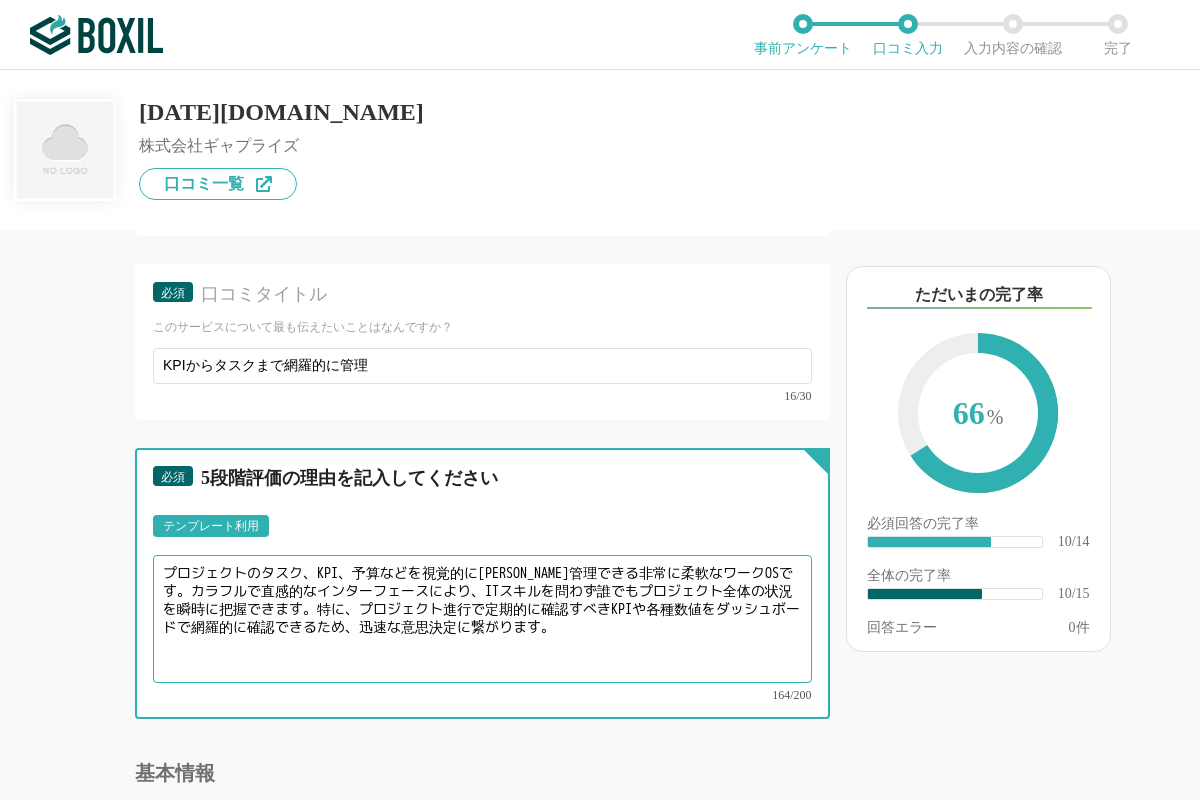scroll, scrollTop: 1820, scrollLeft: 0, axis: vertical 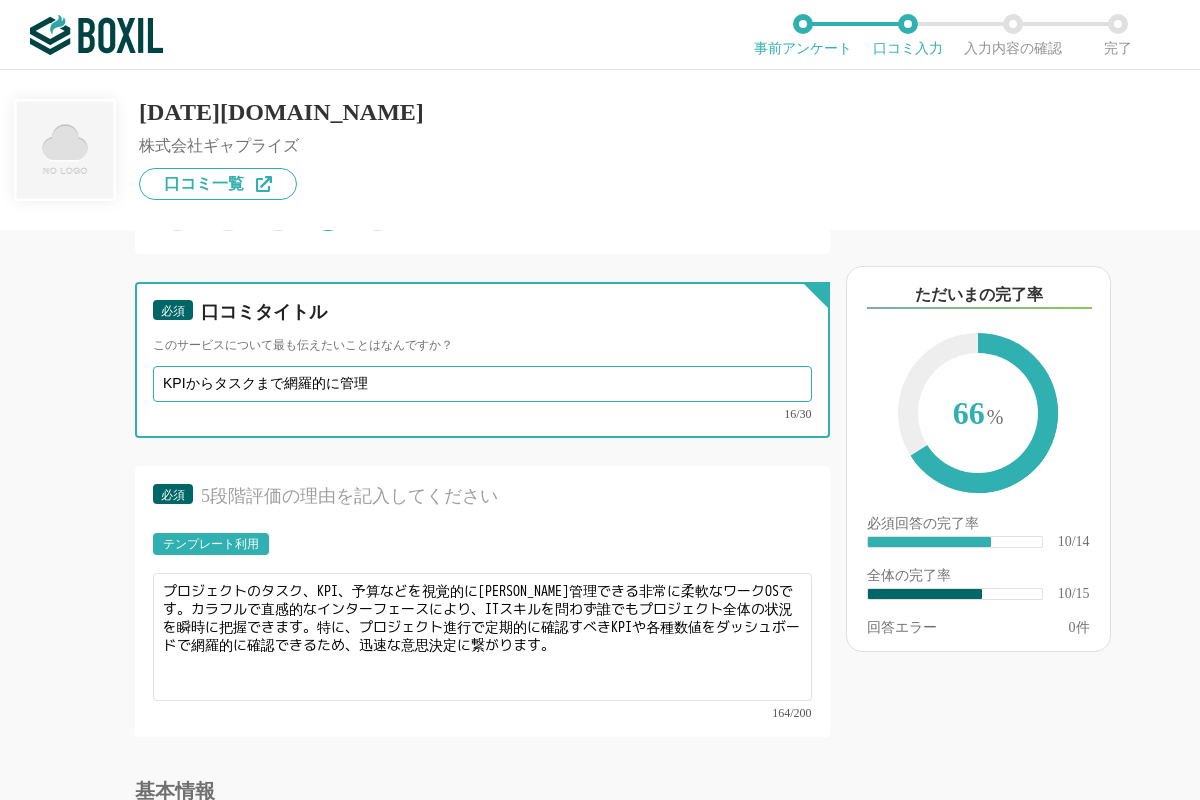 click on "KPIからタスクまで網羅的に管理" at bounding box center (482, 384) 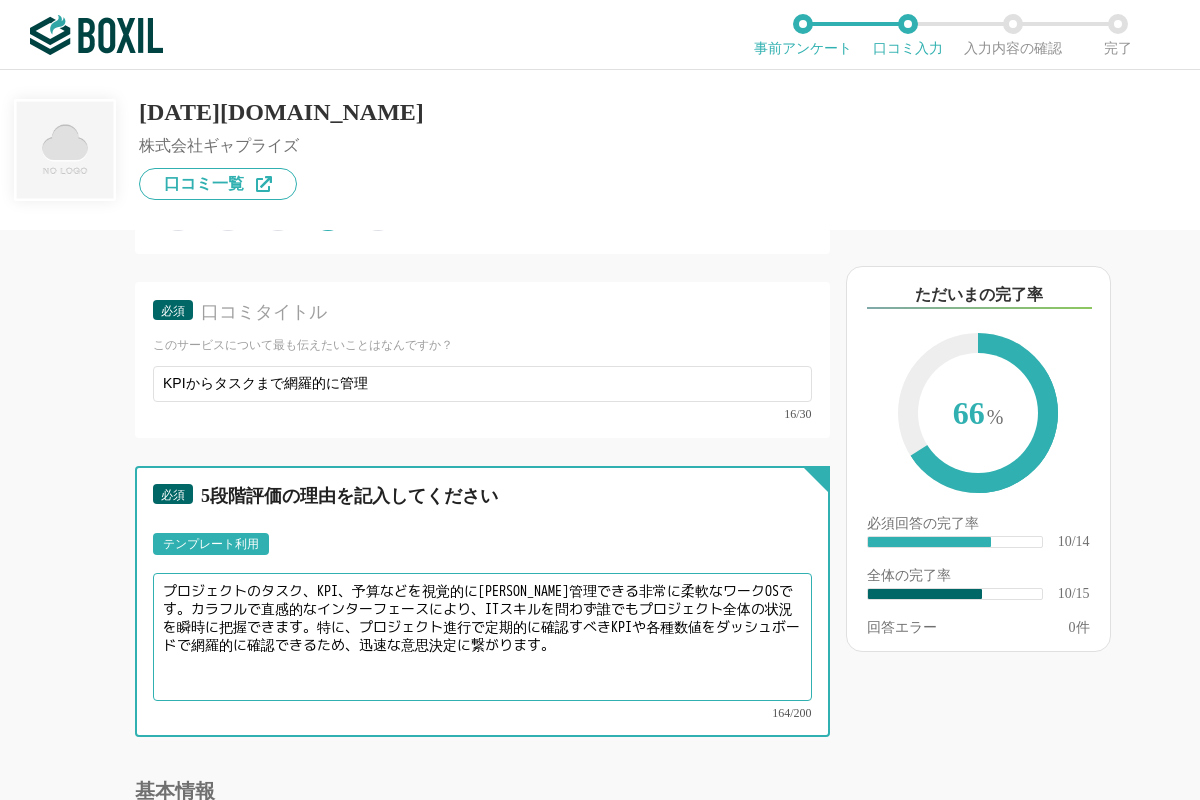 drag, startPoint x: 659, startPoint y: 591, endPoint x: 689, endPoint y: 590, distance: 30.016663 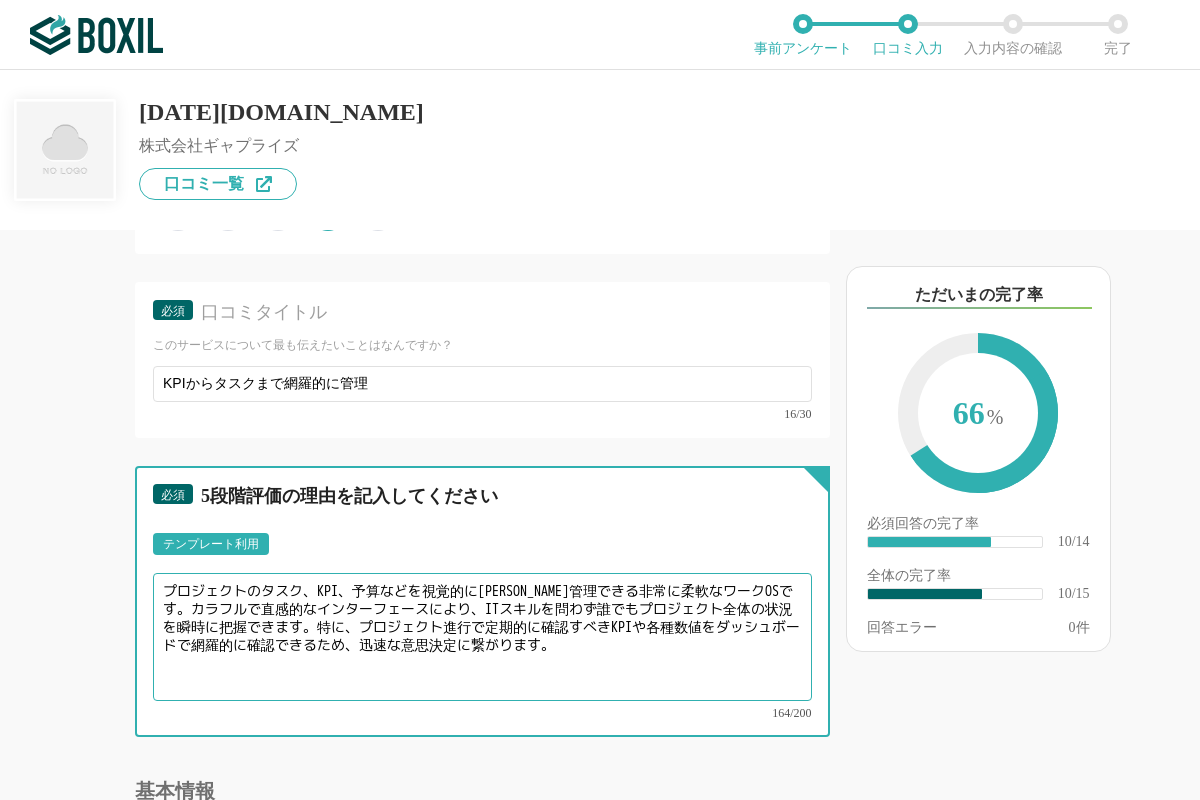 drag, startPoint x: 656, startPoint y: 593, endPoint x: 714, endPoint y: 592, distance: 58.00862 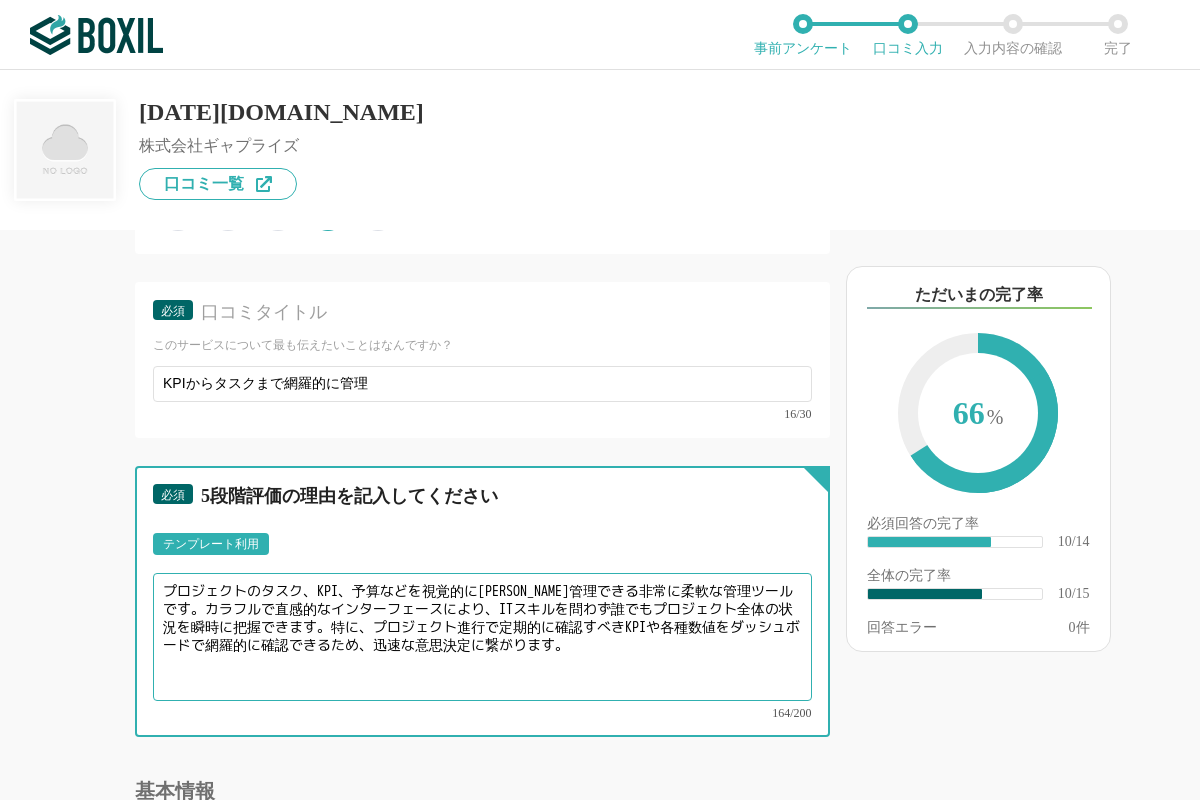 click on "プロジェクトのタスク、KPI、予算などを視覚的に[PERSON_NAME]管理できる非常に柔軟な管理ツールです。カラフルで直感的なインターフェースにより、ITスキルを問わず誰でもプロジェクト全体の状況を瞬時に把握できます。特に、プロジェクト進行で定期的に確認すべきKPIや各種数値をダッシュボードで網羅的に確認できるため、迅速な意思決定に繋がります。" at bounding box center [482, 637] 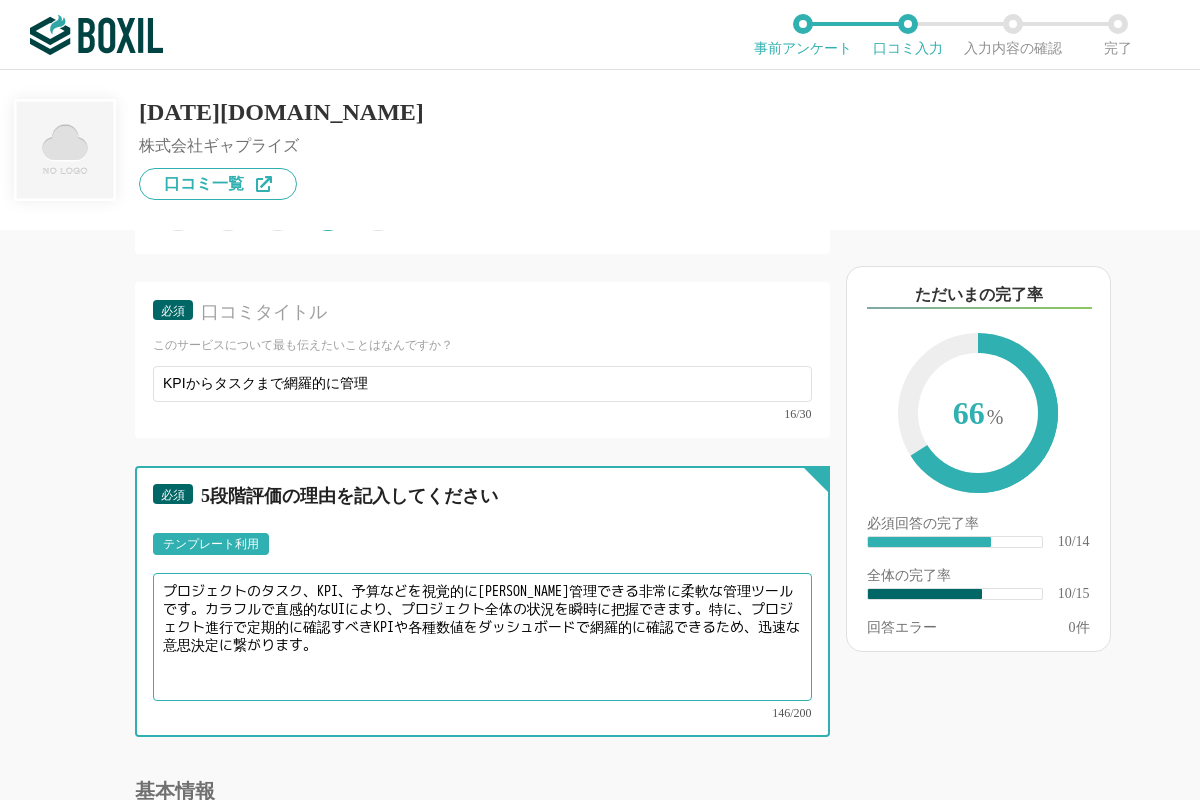 type on "プロジェクトのタスク、KPI、予算などを視覚的に[PERSON_NAME]管理できる非常に柔軟な管理ツールです。カラフルで直感的なUIにより、プロジェクト全体の状況を瞬時に把握できます。特に、プロジェクト進行で定期的に確認すべきKPIや各種数値をダッシュボードで網羅的に確認できるため、迅速な意思決定に繋がります。" 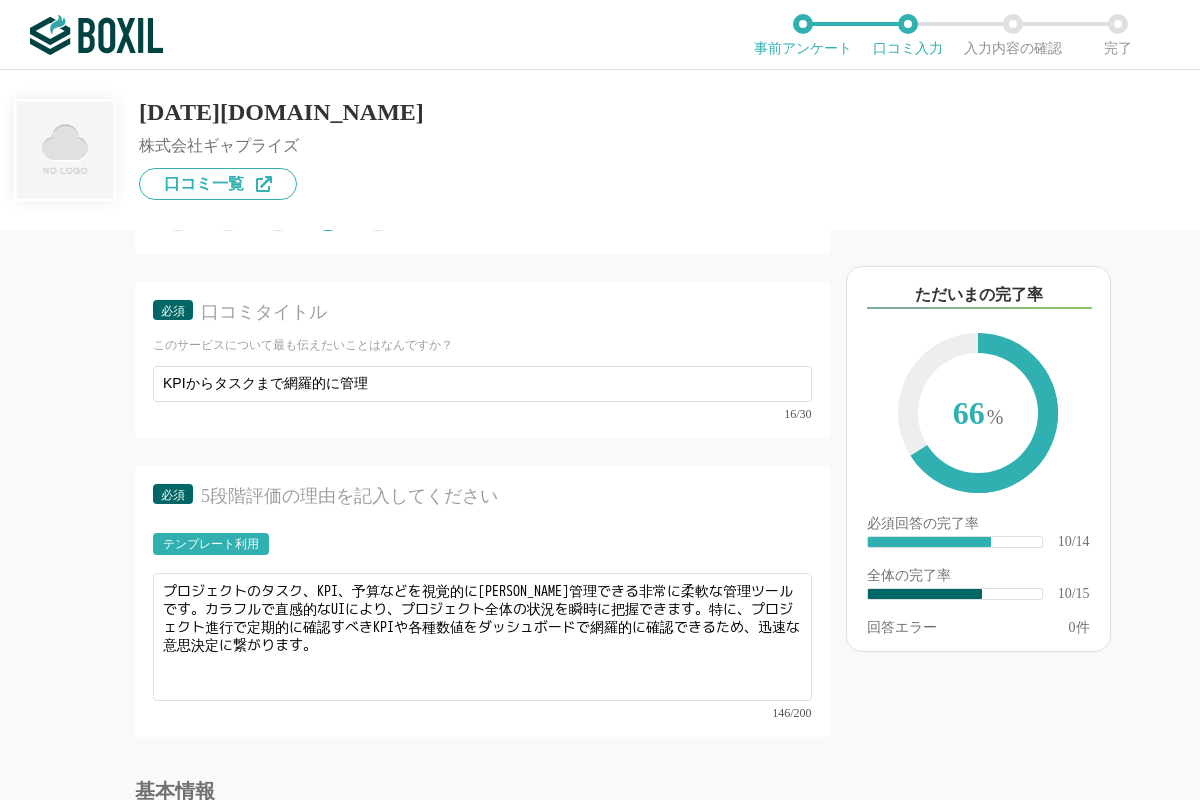 click on "他のサービス・ツールと連携していますか？ ※複数選択可 例：Slack、Salesforce 選択したサービス 未選択 必須 使いやすさ（５点満点） 直感的に操作できますか？ 1 2 3 4 5 わからない 必須 お役立ち度（５点満点） 組織への貢献度はいかがですか？ 1 2 3 4 5 わからない 必須 カスタマイズ性（５点満点） さまざまな要件に柔軟に対応できるサービスですか？ 1 2 3 4 5 わからない 必須 機能満足度（５点満点） 導入目的に見合った機能を備えていますか？ 1 2 3 4 5 わからない 必須 サービスの安定性（５点満点） サービスの提供は常に安定が保たれていますか？メンテナンスの頻度やタイミングは適切と感じますか？ 1 2 3 4 5 わからない 必須 使用環境（OS） このサービスを利用しているOSをすべて選択してください Mac Windows iOS Android その他 必須 Chrome Internet Explorer 1 2" at bounding box center (415, 515) 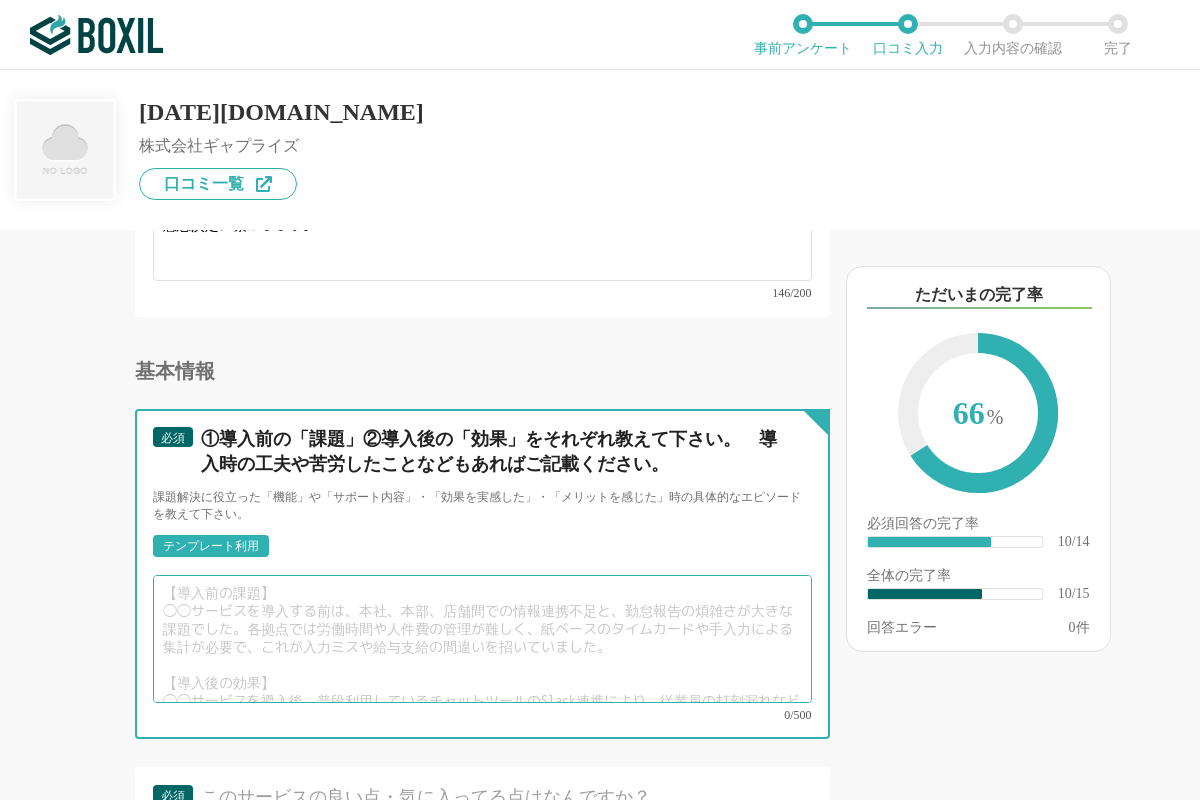 click at bounding box center [482, 639] 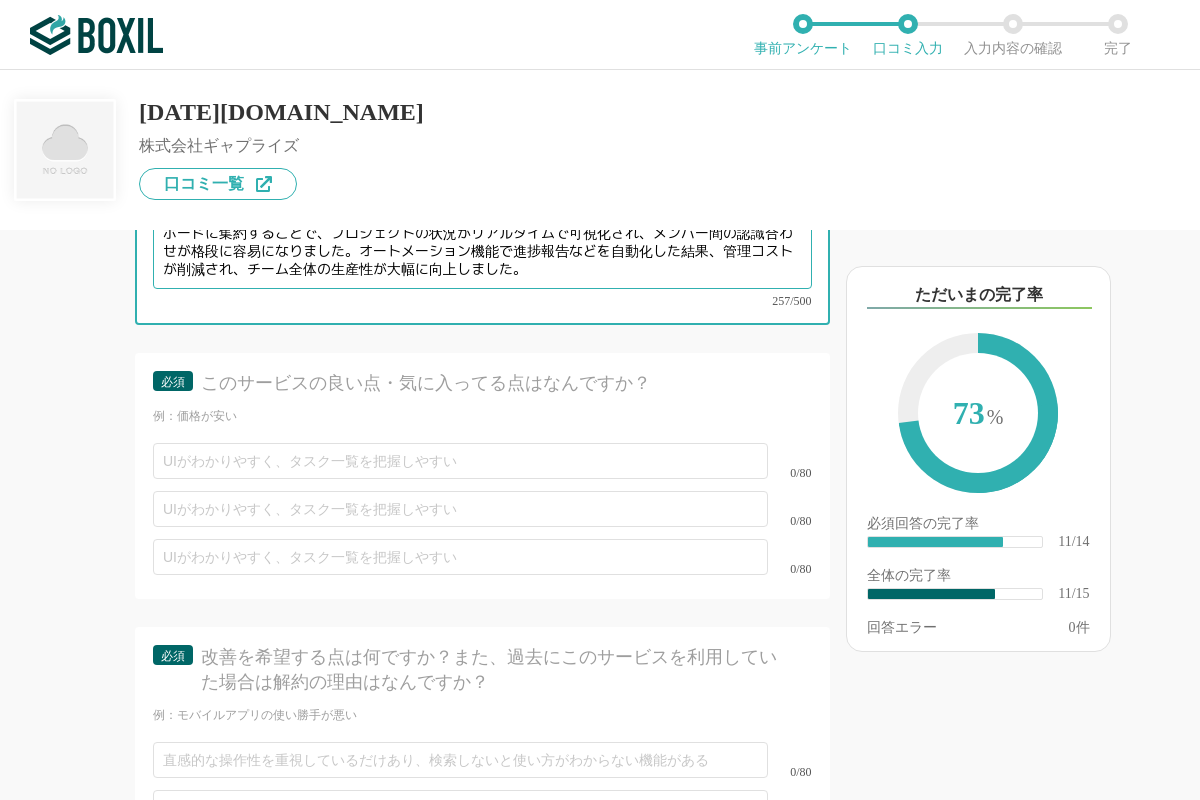 scroll, scrollTop: 2660, scrollLeft: 0, axis: vertical 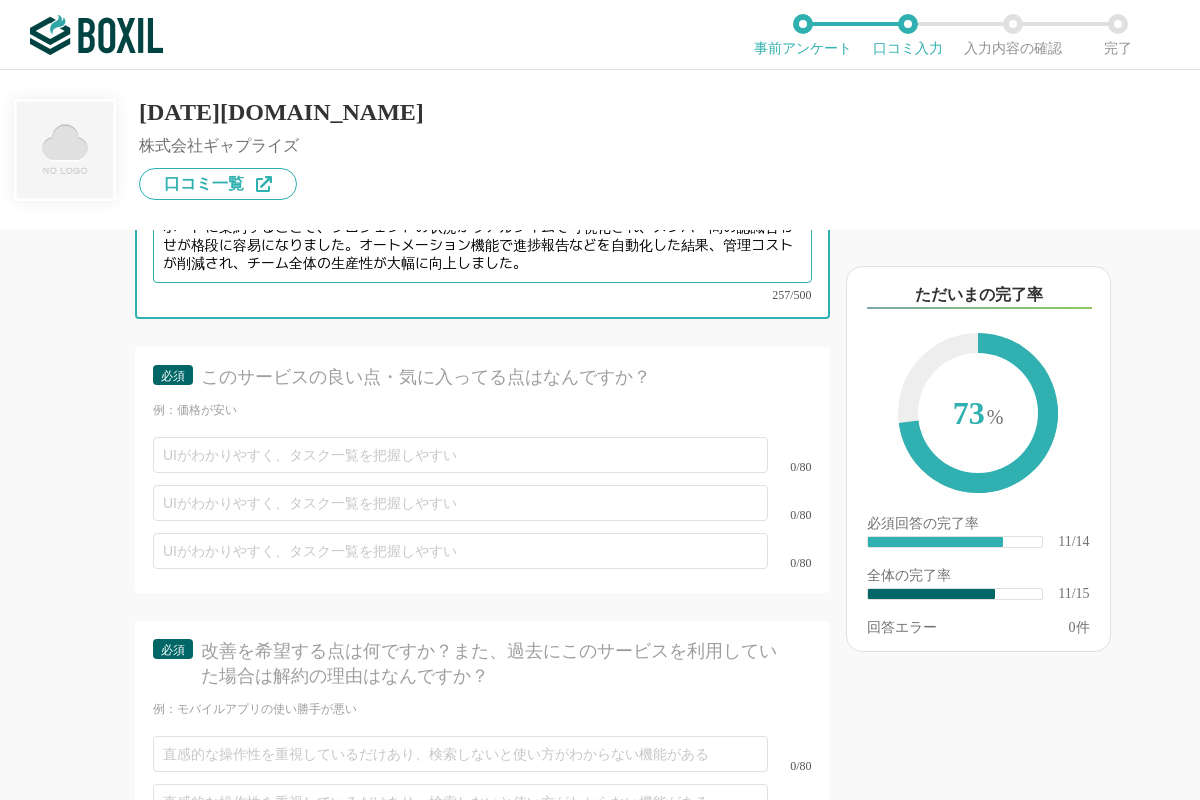 type on "導入前は、プロジェクト情報がスプレッドシートやチャットツールに散在し、全体の進捗把握に多大な工数がかかっていました。情報が分断されていたため、メンバー間でタスクの進捗に対する認識に齟齬が生じることが課題でした。[DATE][URL]導入後は、全てのタスク、スケジュール、KPIを一つのボードに集約することで、プロジェクトの状況がリアルタイムで可視化され、メンバー間の認識合わせが格段に容易になりました。オートメーション機能で進捗報告などを自動化した結果、管理コストが削減され、チーム全体の生産性が大幅に向上しました。" 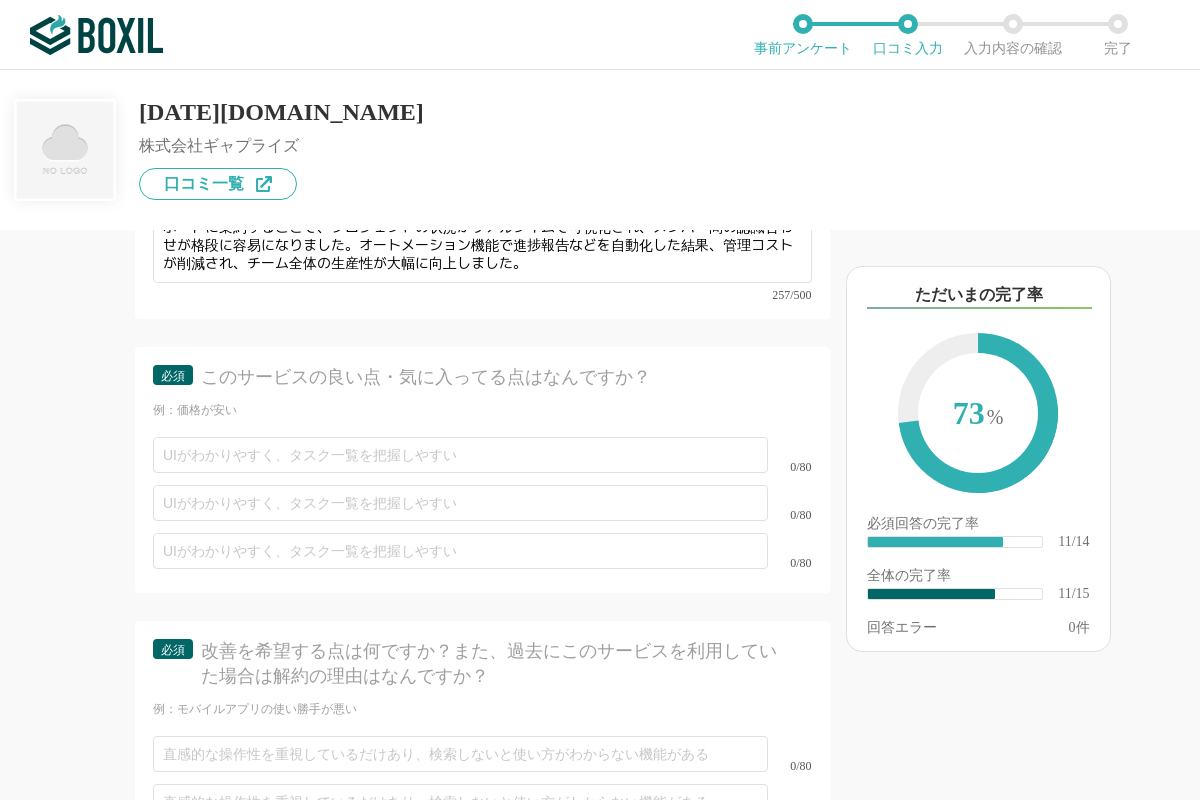 click on "0/80" at bounding box center (482, 551) 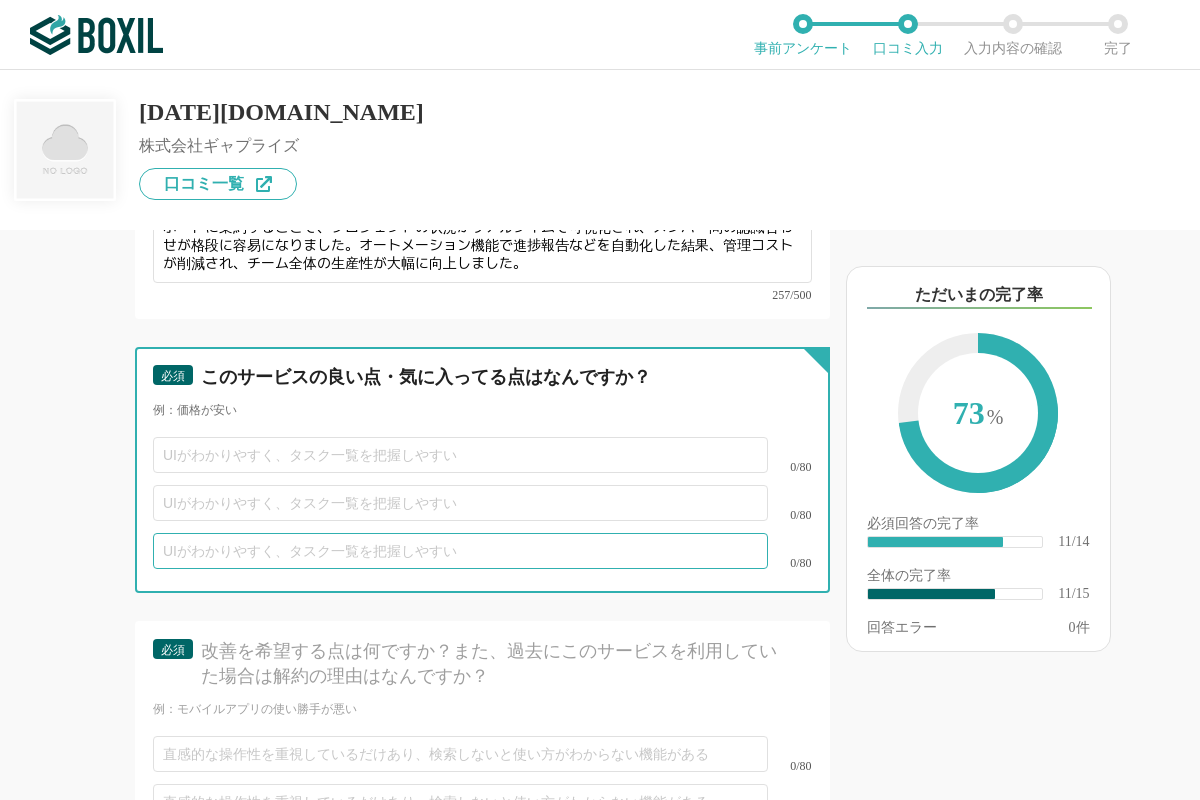 click at bounding box center (460, 551) 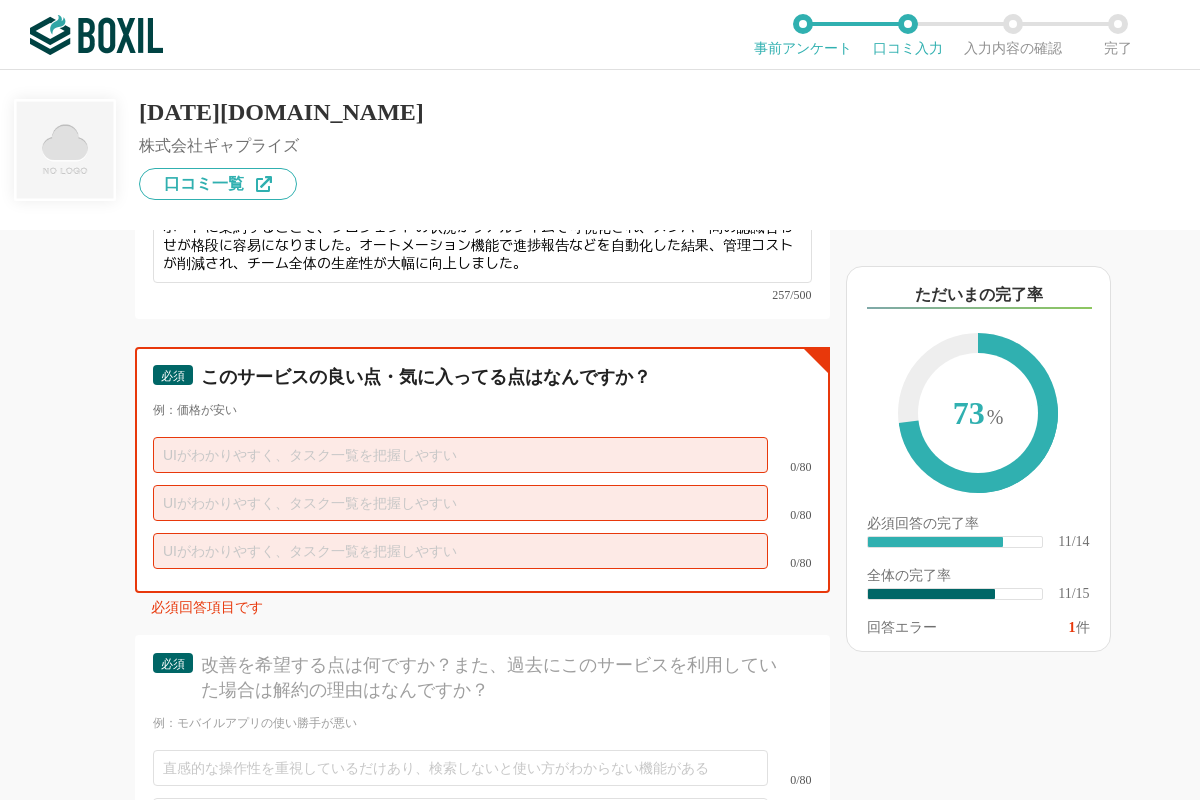 click at bounding box center [460, 503] 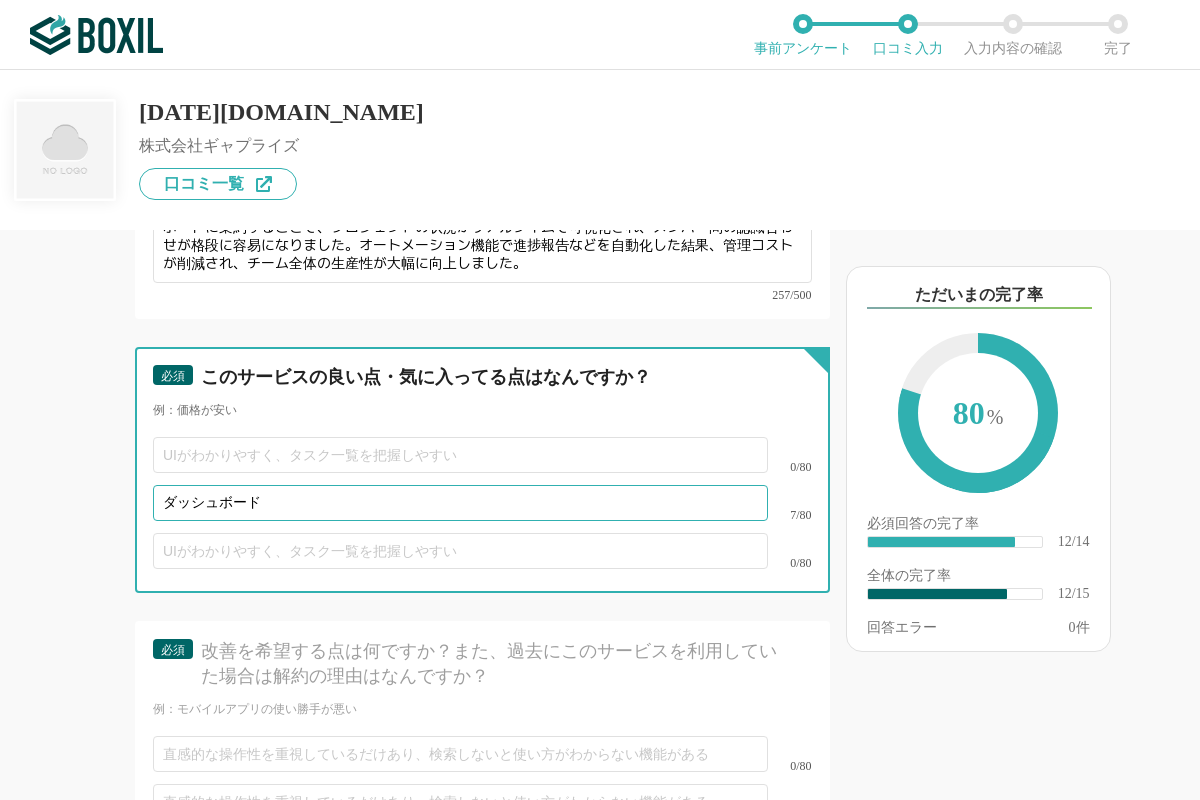 type on "ダッシュボード" 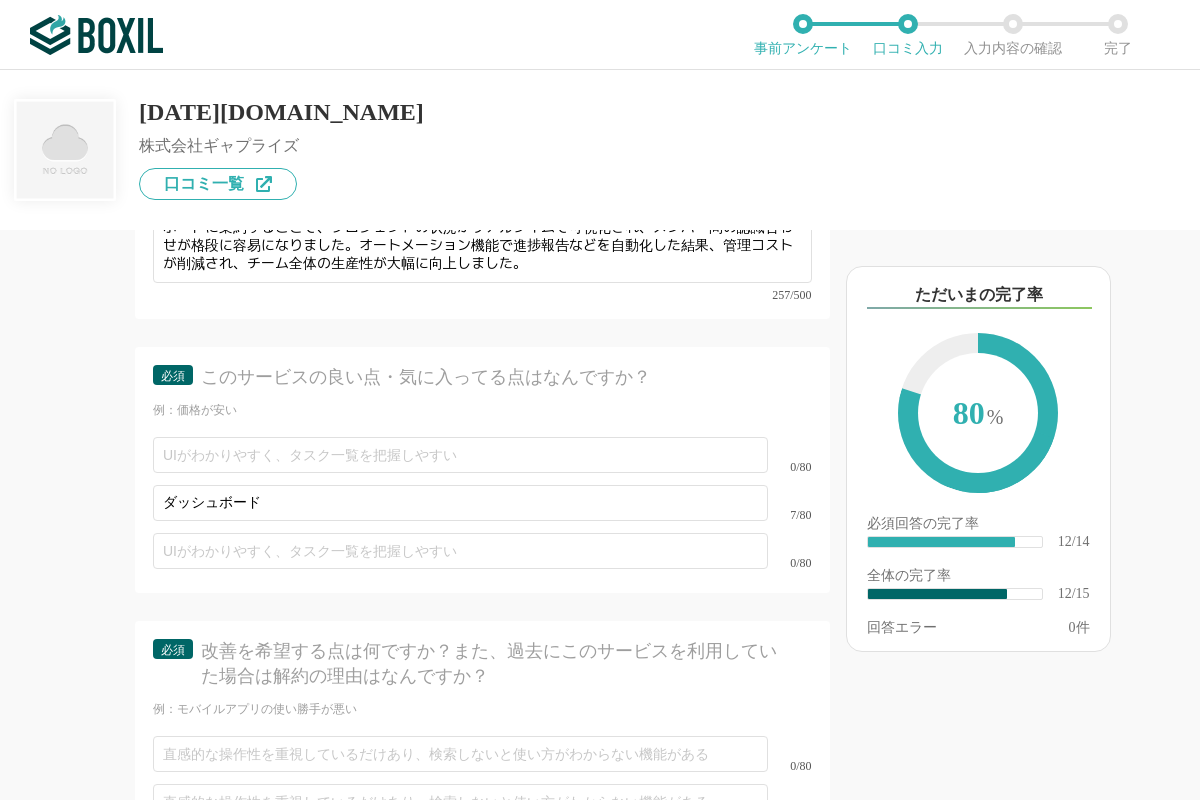click on "他のサービス・ツールと連携していますか？ ※複数選択可 例：Slack、Salesforce 選択したサービス 未選択 必須 使いやすさ（５点満点） 直感的に操作できますか？ 1 2 3 4 5 わからない 必須 お役立ち度（５点満点） 組織への貢献度はいかがですか？ 1 2 3 4 5 わからない 必須 カスタマイズ性（５点満点） さまざまな要件に柔軟に対応できるサービスですか？ 1 2 3 4 5 わからない 必須 機能満足度（５点満点） 導入目的に見合った機能を備えていますか？ 1 2 3 4 5 わからない 必須 サービスの安定性（５点満点） サービスの提供は常に安定が保たれていますか？メンテナンスの頻度やタイミングは適切と感じますか？ 1 2 3 4 5 わからない 必須 使用環境（OS） このサービスを利用しているOSをすべて選択してください Mac Windows iOS Android その他 必須 Chrome Internet Explorer 1 2" at bounding box center [415, 515] 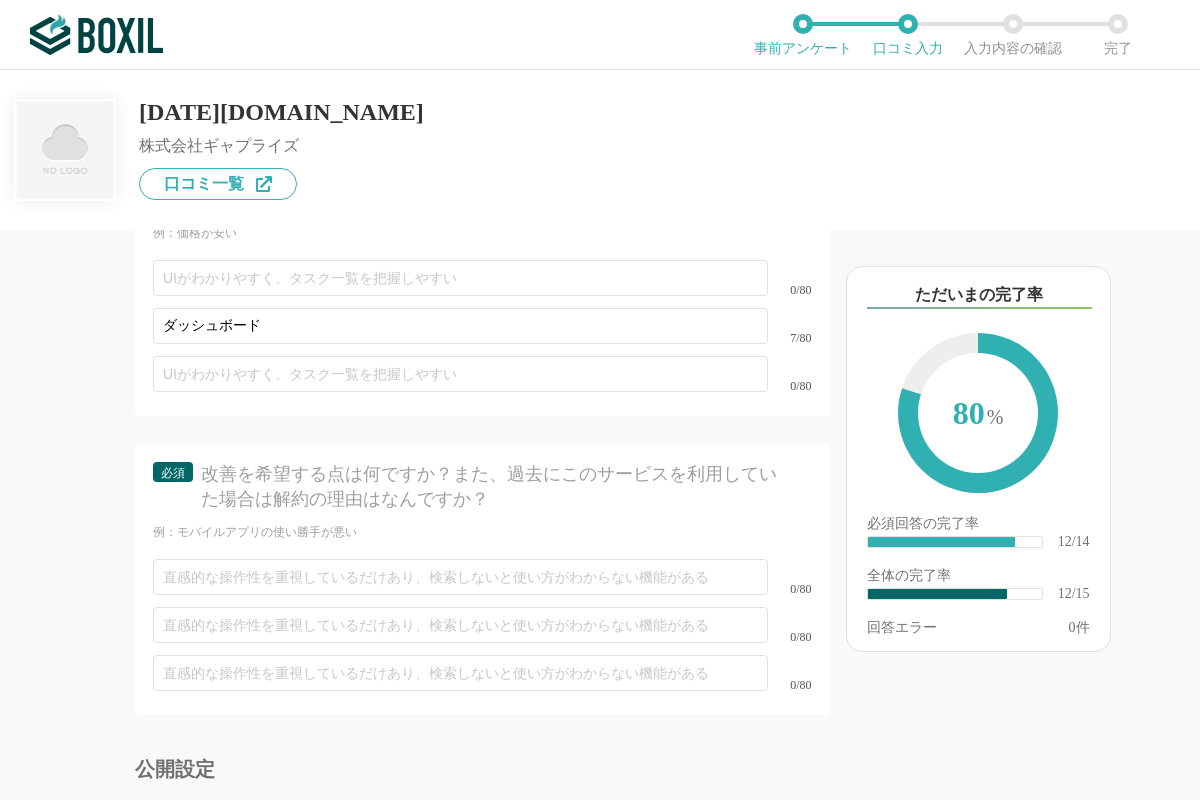 scroll, scrollTop: 2798, scrollLeft: 0, axis: vertical 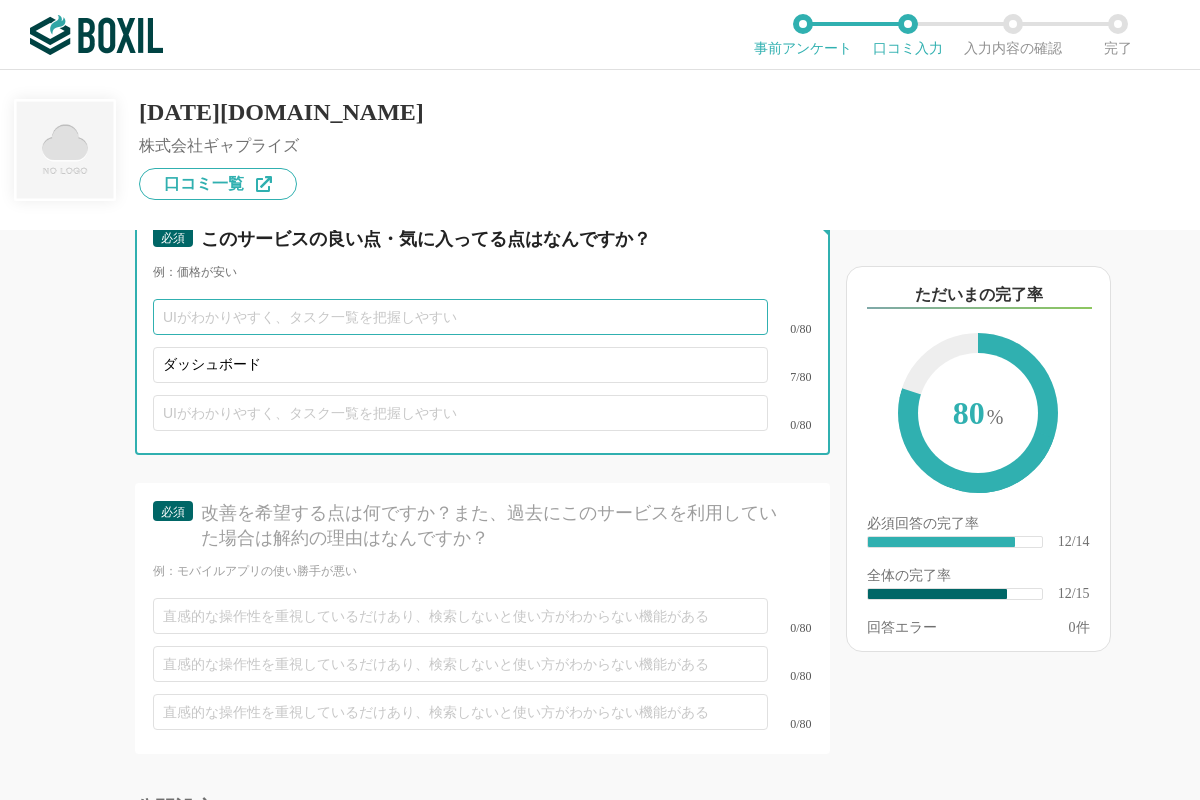 click at bounding box center [460, 317] 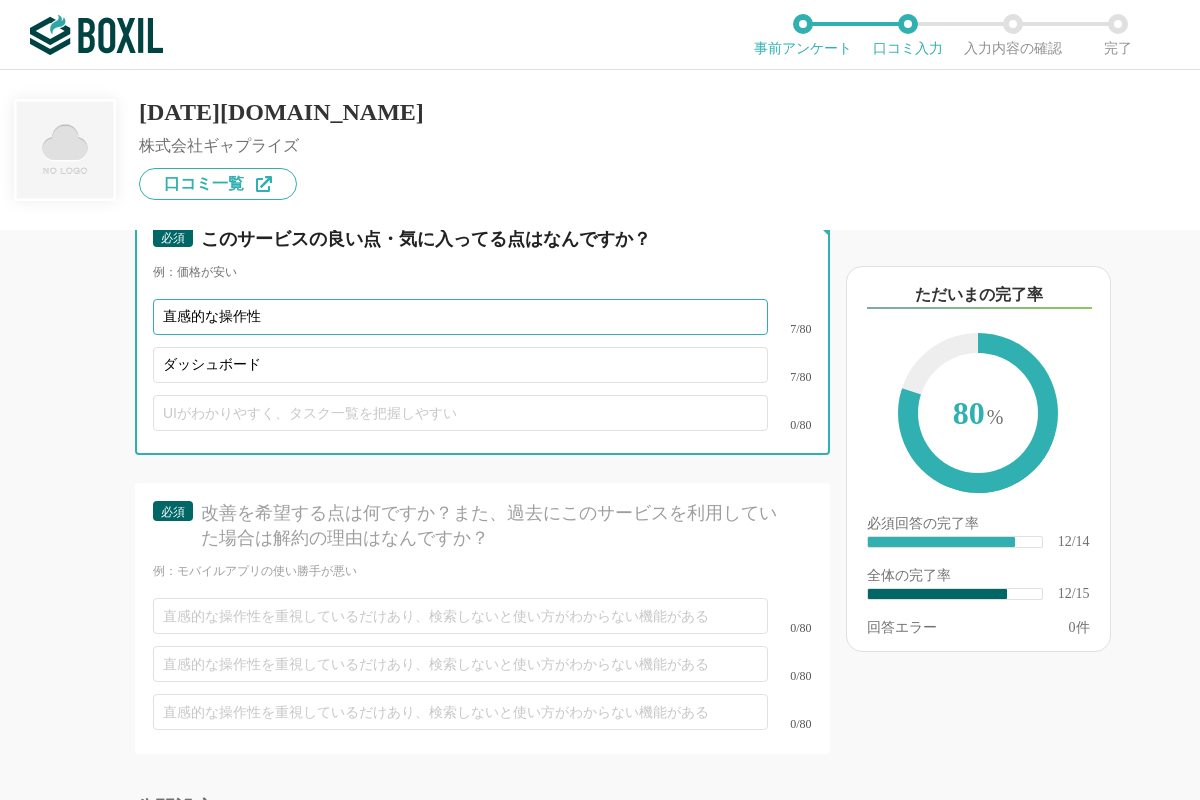type on "直感的な操作性" 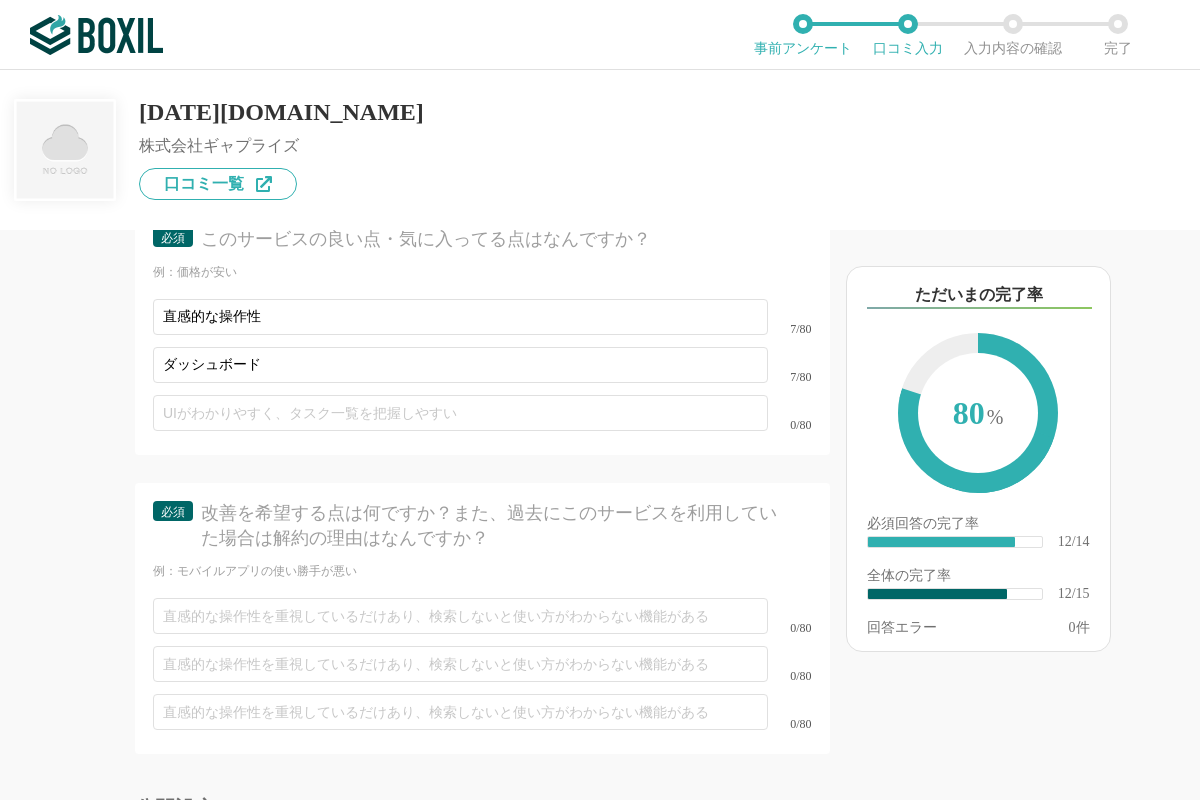 click on "他のサービス・ツールと連携していますか？ ※複数選択可 例：Slack、Salesforce 選択したサービス 未選択 必須 使いやすさ（５点満点） 直感的に操作できますか？ 1 2 3 4 5 わからない 必須 お役立ち度（５点満点） 組織への貢献度はいかがですか？ 1 2 3 4 5 わからない 必須 カスタマイズ性（５点満点） さまざまな要件に柔軟に対応できるサービスですか？ 1 2 3 4 5 わからない 必須 機能満足度（５点満点） 導入目的に見合った機能を備えていますか？ 1 2 3 4 5 わからない 必須 サービスの安定性（５点満点） サービスの提供は常に安定が保たれていますか？メンテナンスの頻度やタイミングは適切と感じますか？ 1 2 3 4 5 わからない 必須 使用環境（OS） このサービスを利用しているOSをすべて選択してください Mac Windows iOS Android その他 必須 Chrome Internet Explorer 1 2" at bounding box center [415, 515] 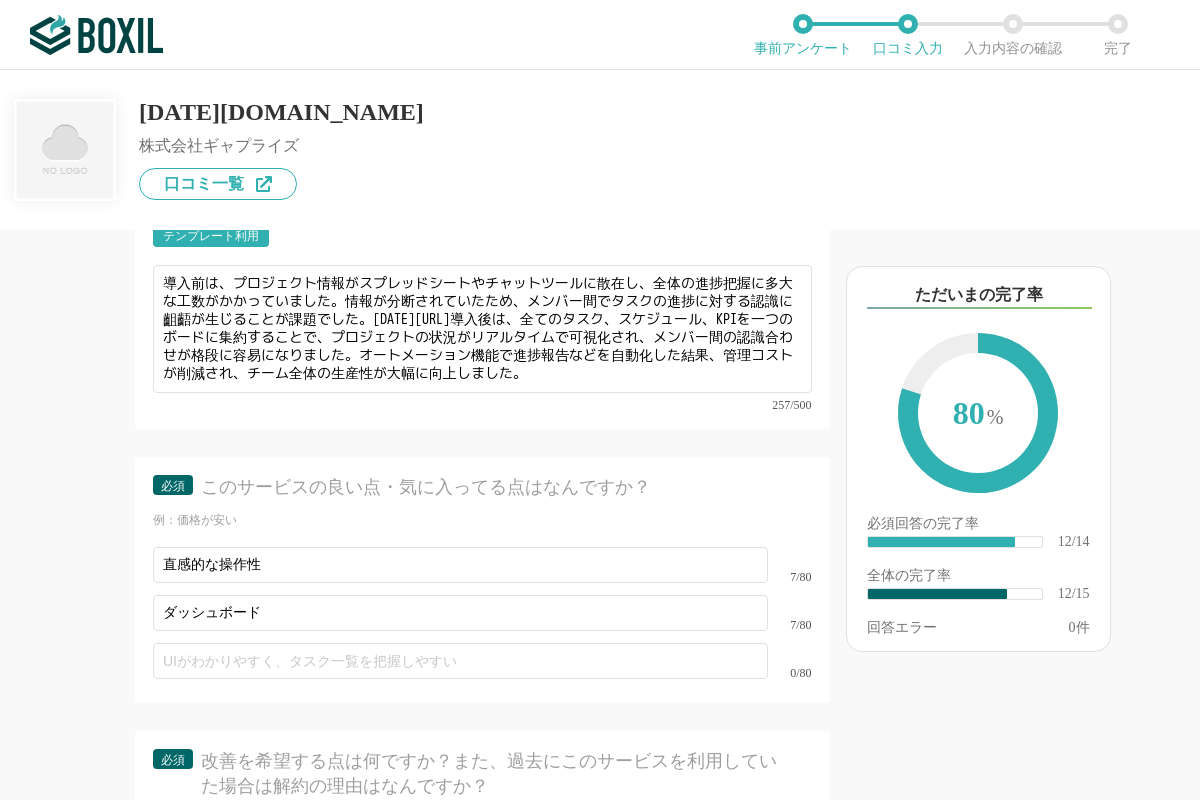 scroll, scrollTop: 2518, scrollLeft: 0, axis: vertical 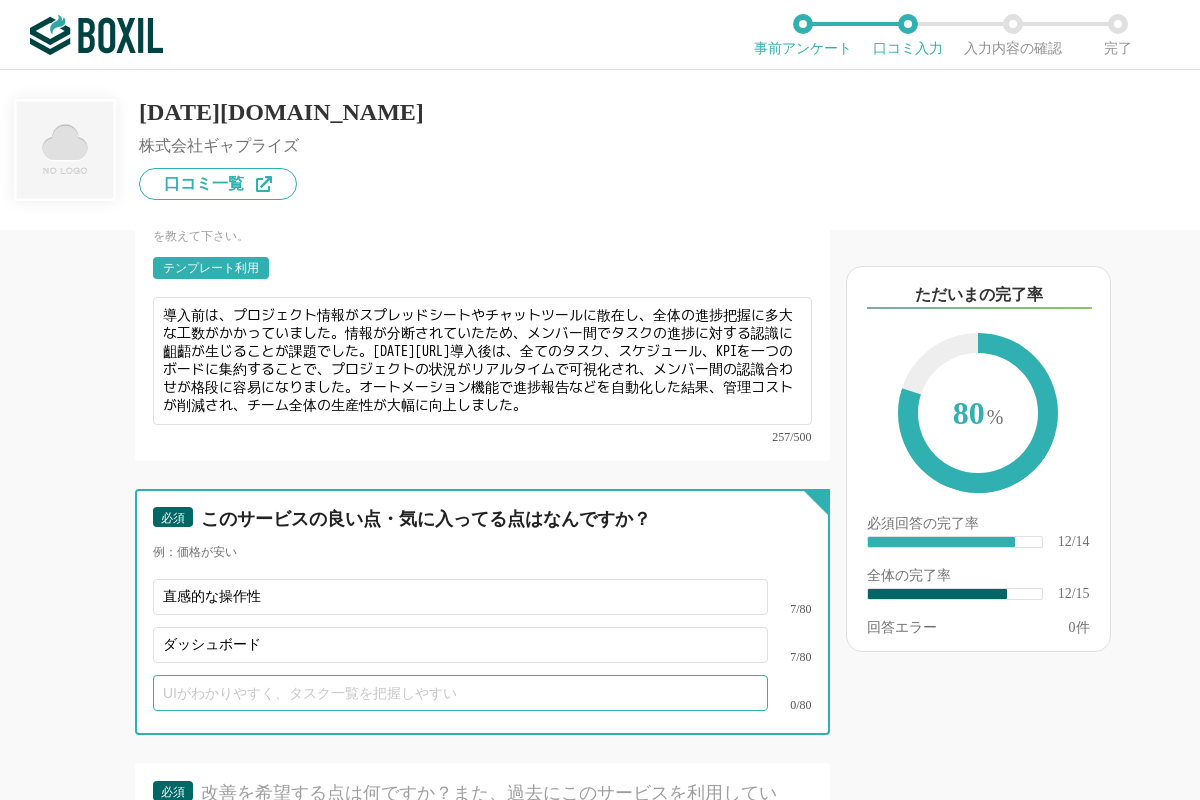 click at bounding box center [460, 693] 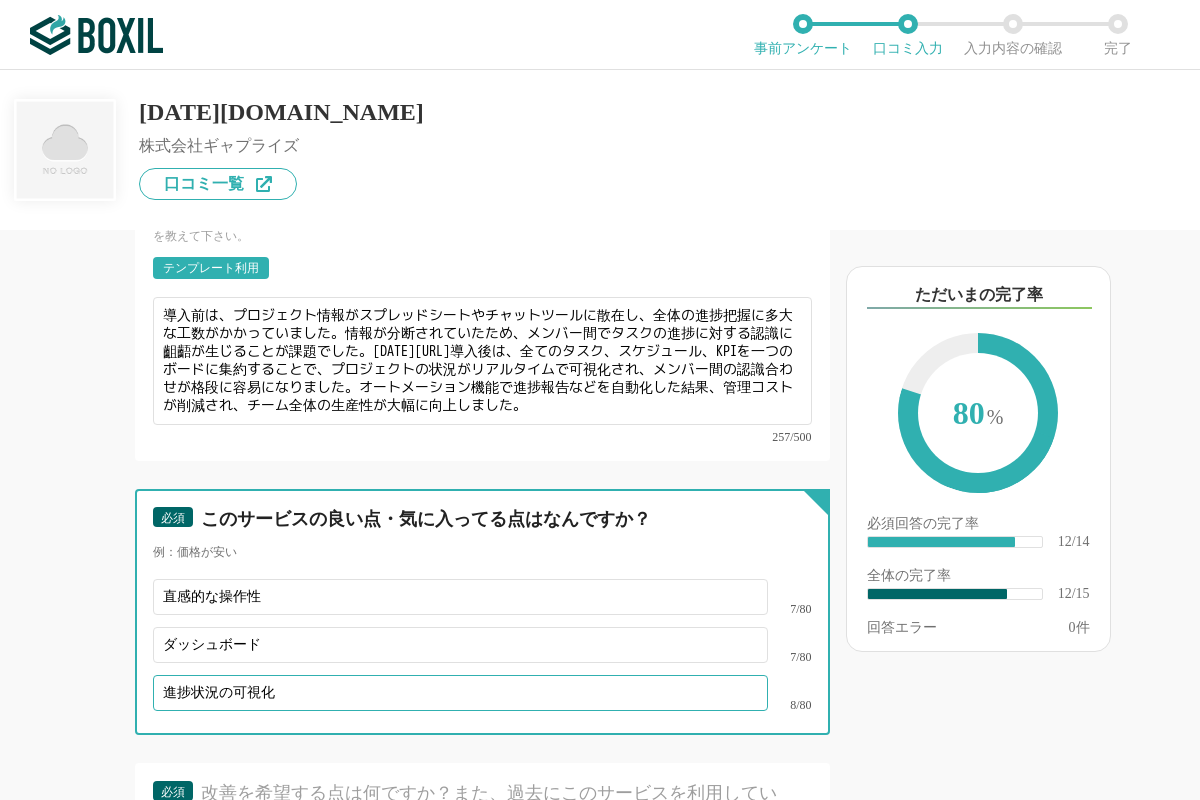 scroll, scrollTop: 2798, scrollLeft: 0, axis: vertical 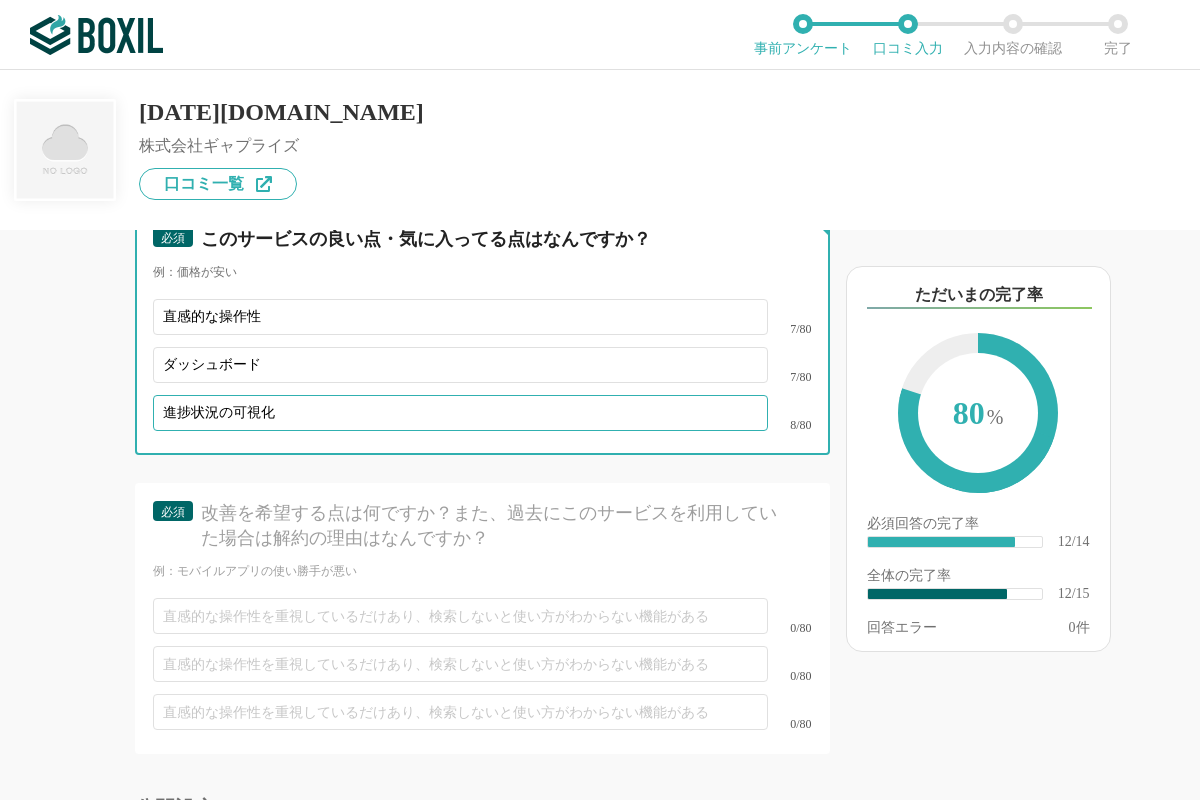 type on "進捗状況の可視化" 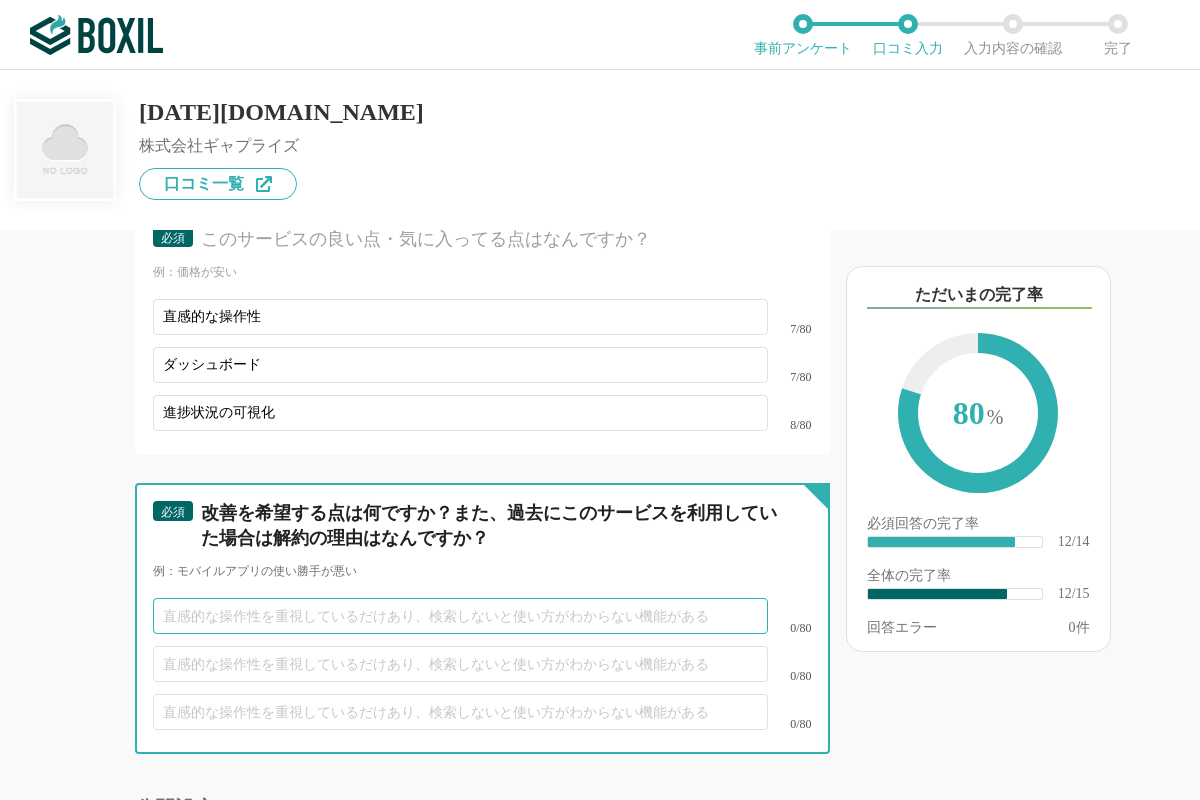 click at bounding box center [460, 616] 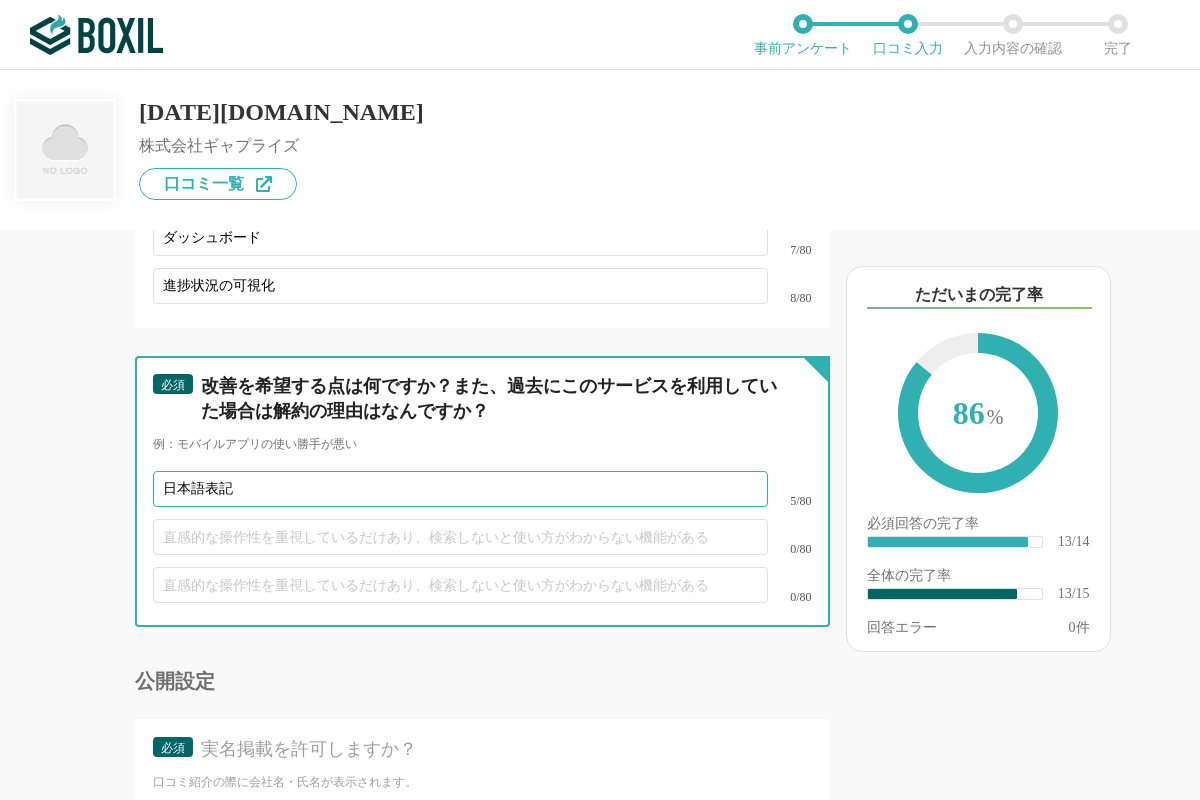 scroll, scrollTop: 3078, scrollLeft: 0, axis: vertical 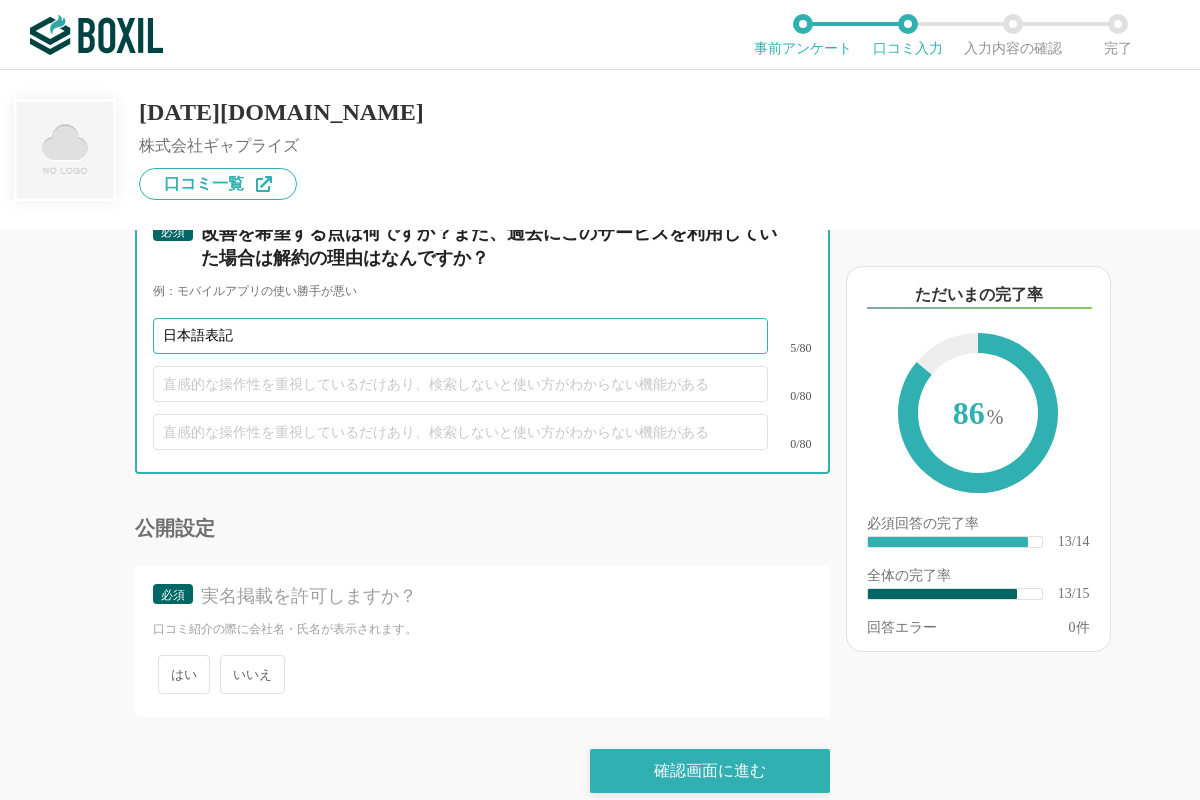 type on "日本語表記" 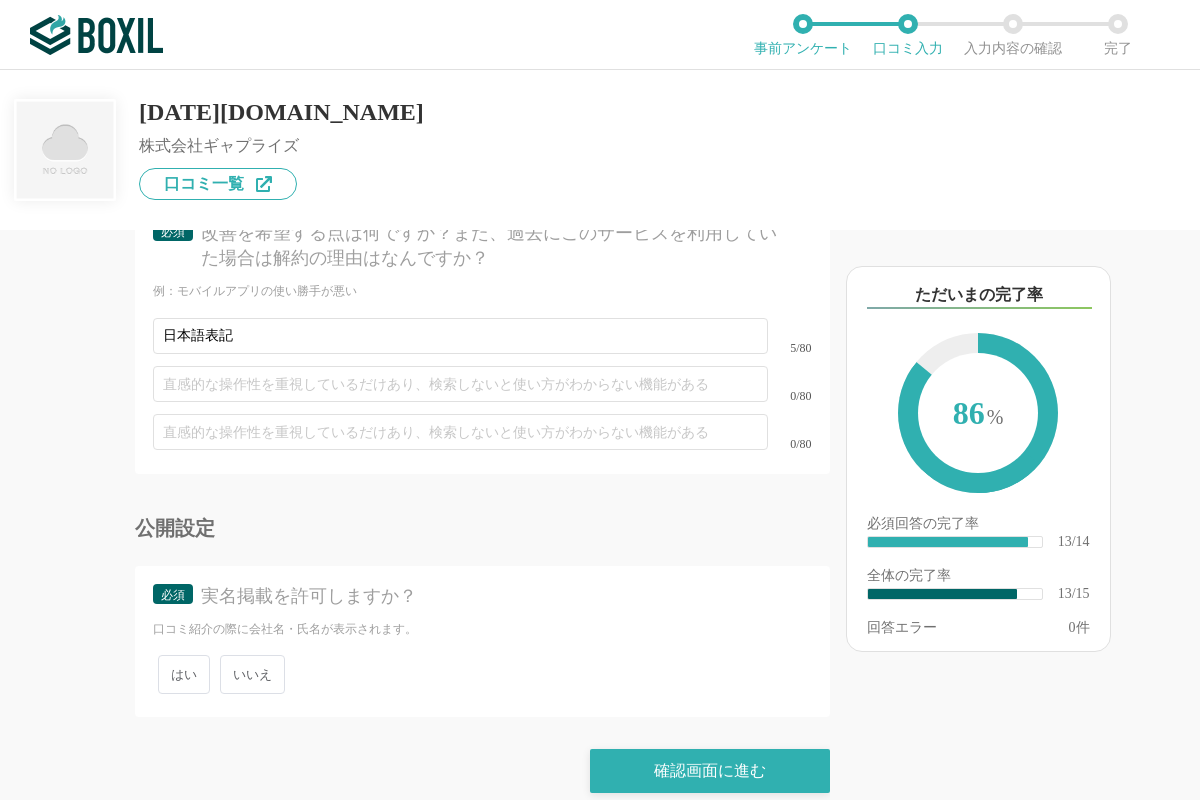 click on "いいえ" at bounding box center (252, 674) 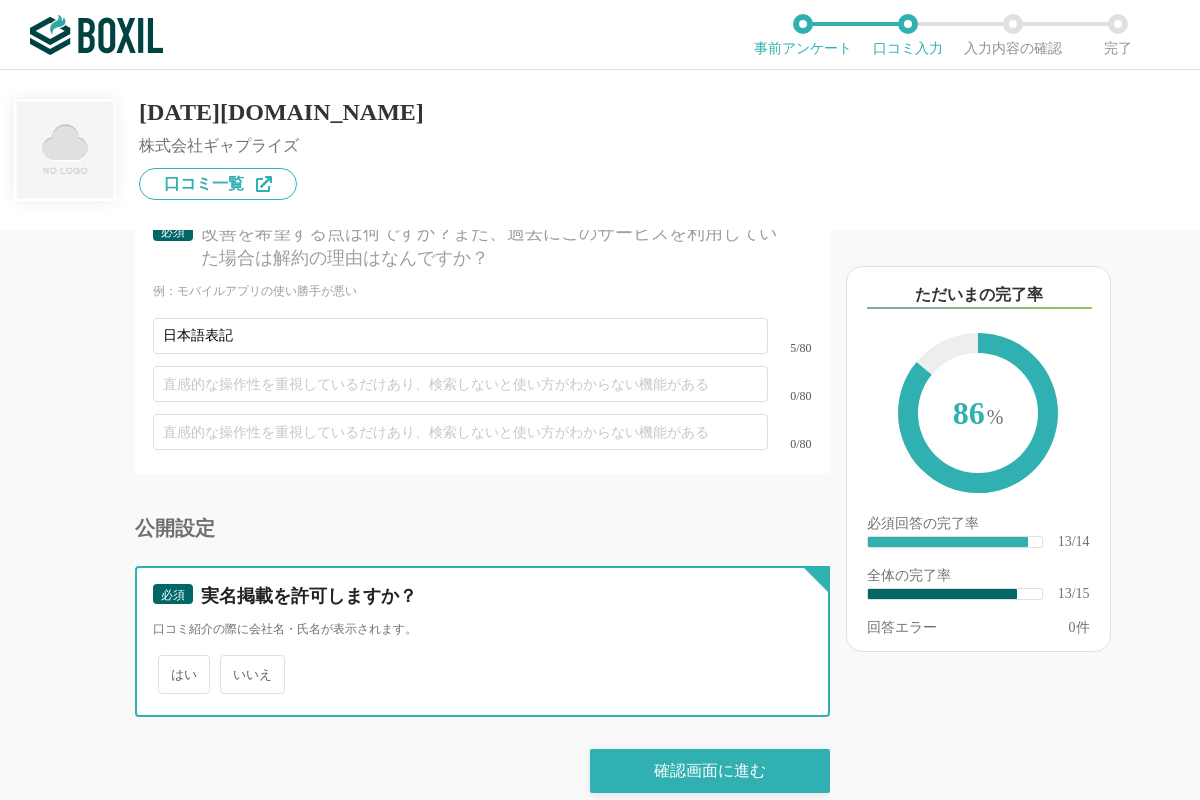 radio on "true" 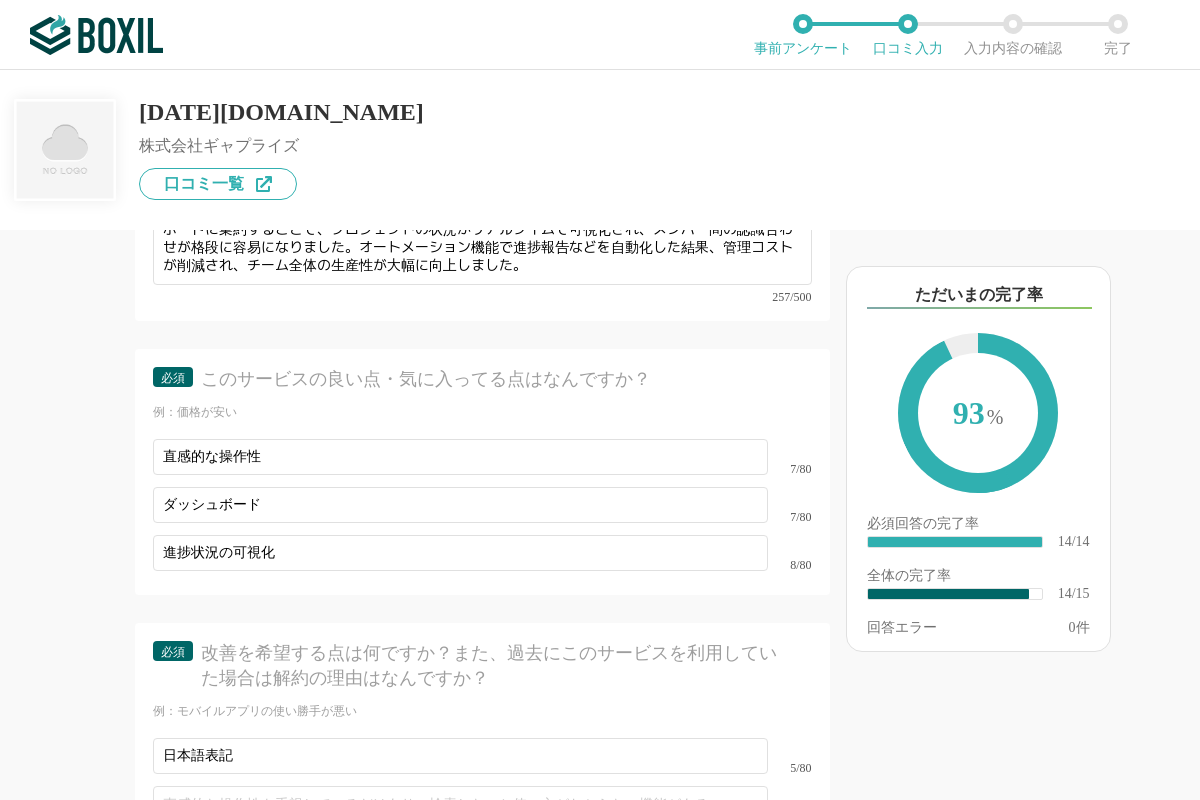 scroll, scrollTop: 3078, scrollLeft: 0, axis: vertical 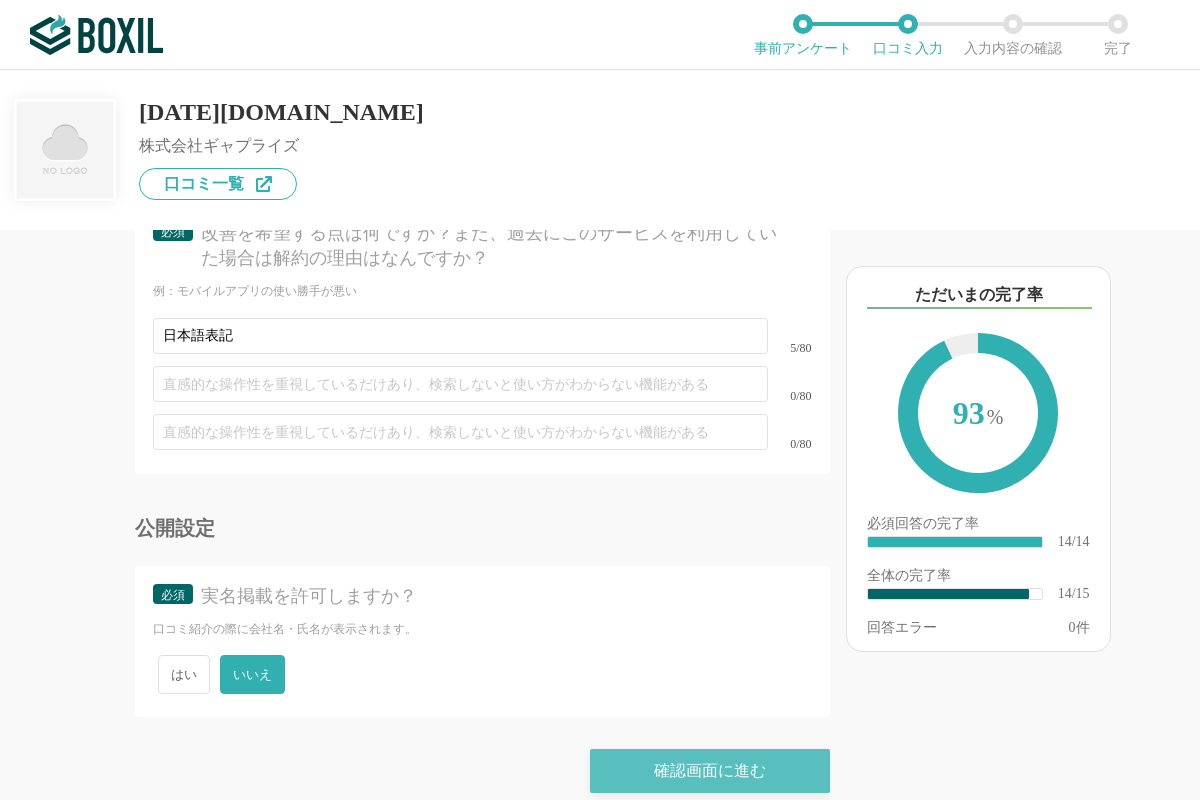 click on "確認画面に進む" at bounding box center (710, 771) 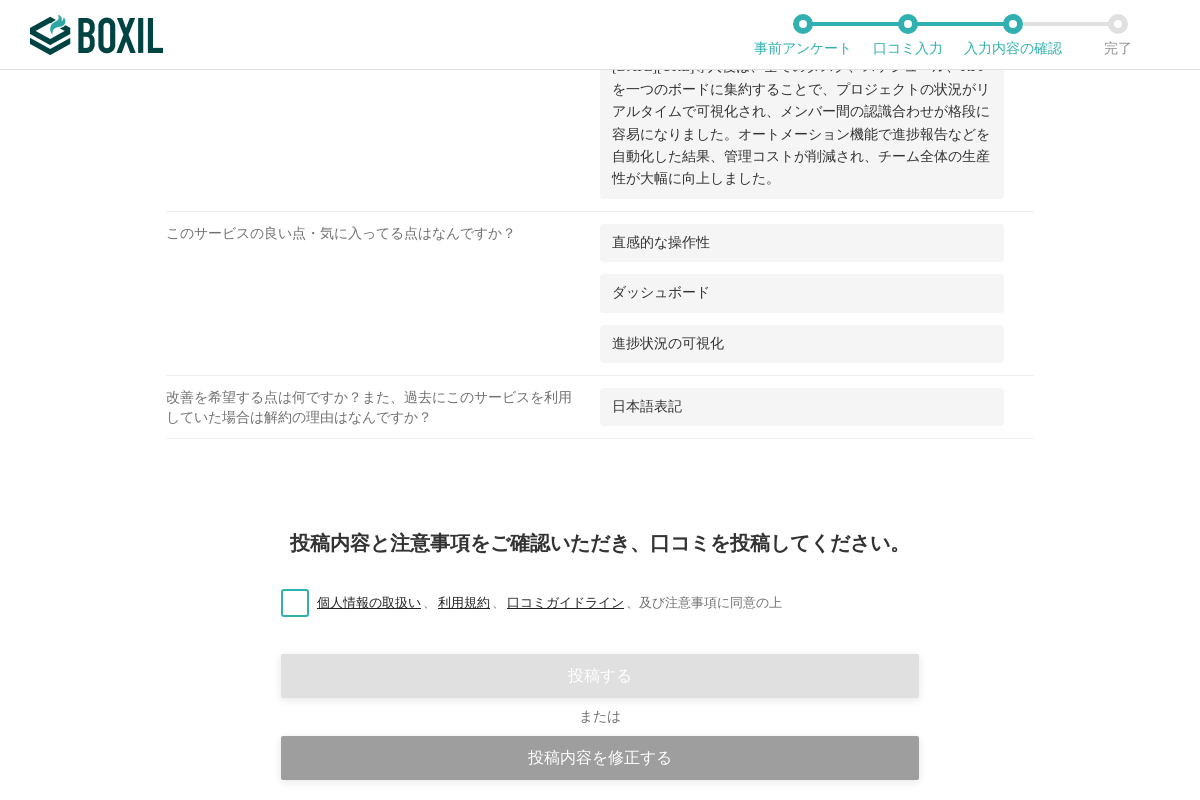 scroll, scrollTop: 1310, scrollLeft: 0, axis: vertical 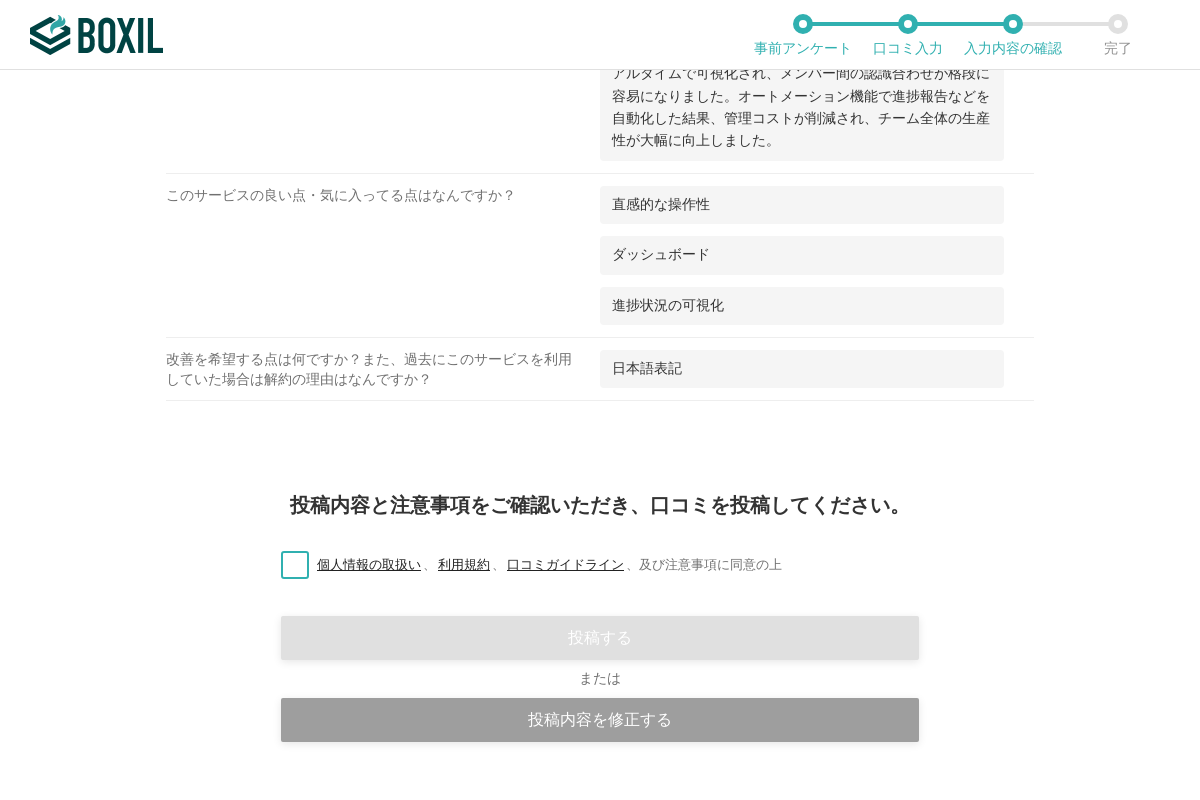click on "個人情報の取扱い 、 利用規約 、 口コミガイドライン 、 及び注意事項に同意の上" at bounding box center [523, 565] 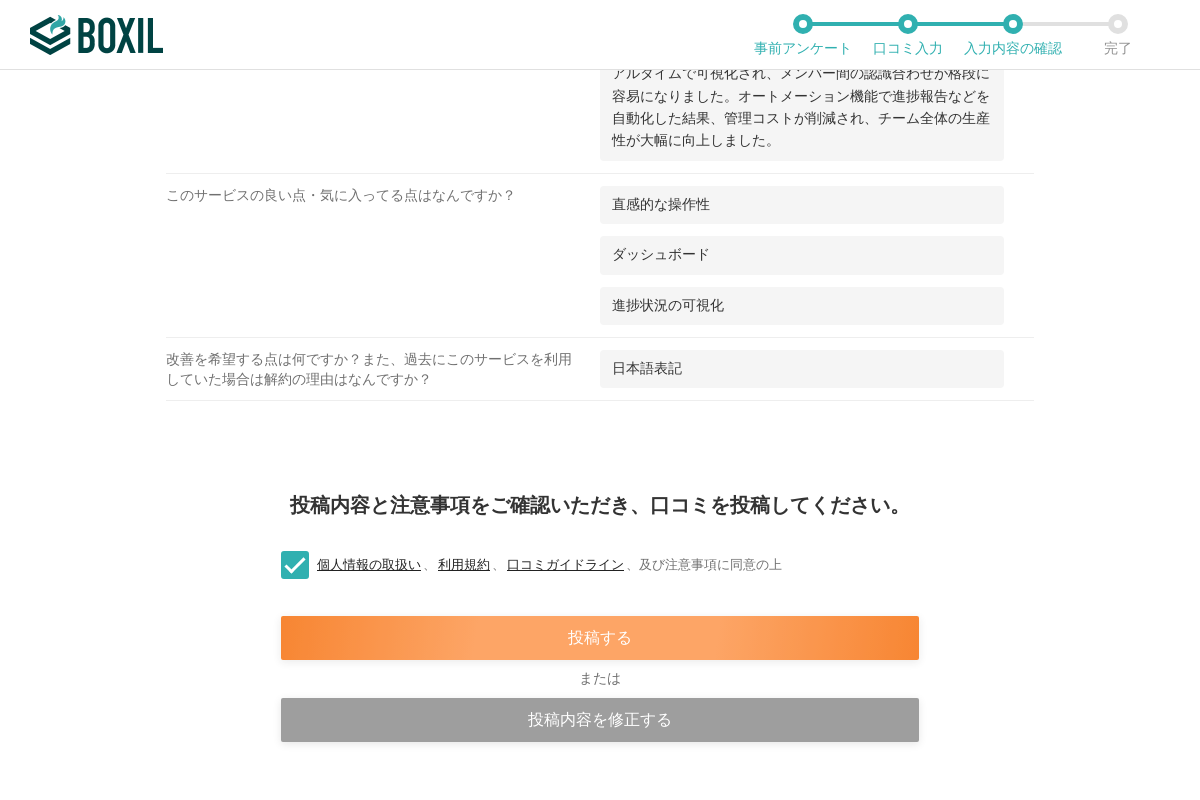 scroll, scrollTop: 1552, scrollLeft: 0, axis: vertical 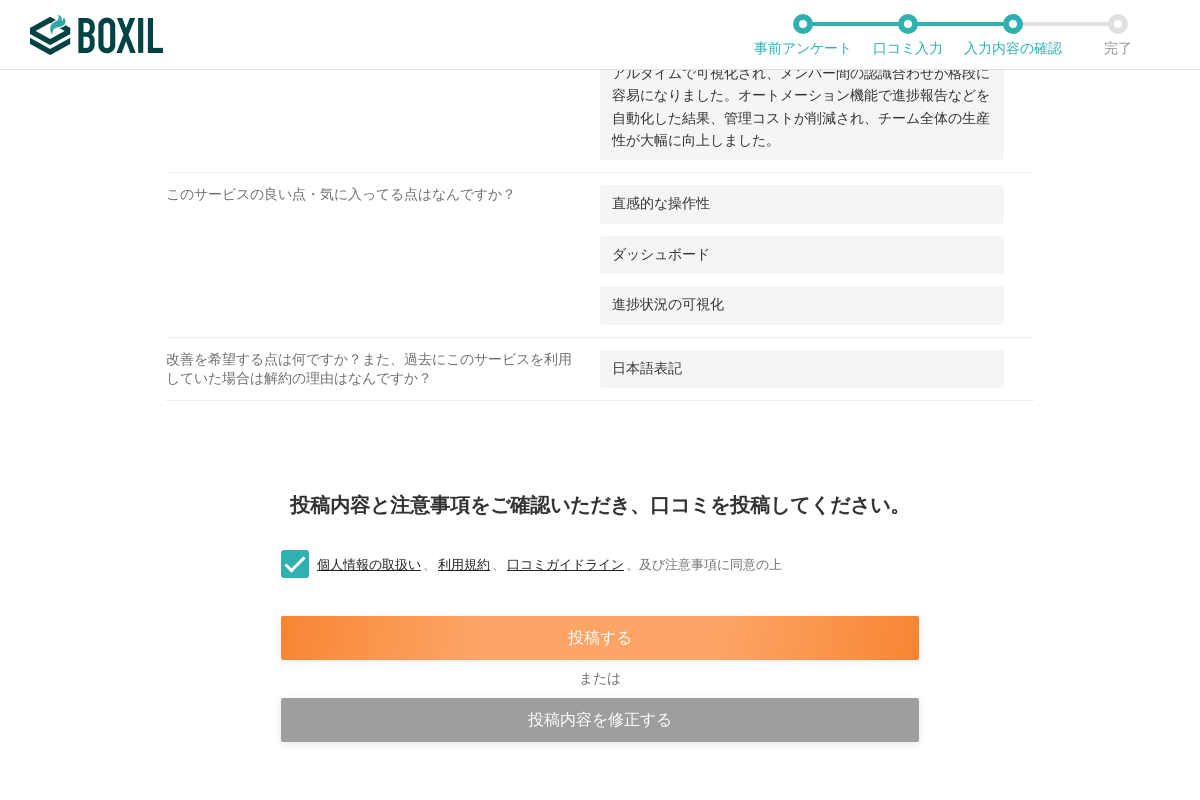 click on "投稿する" at bounding box center (600, 638) 